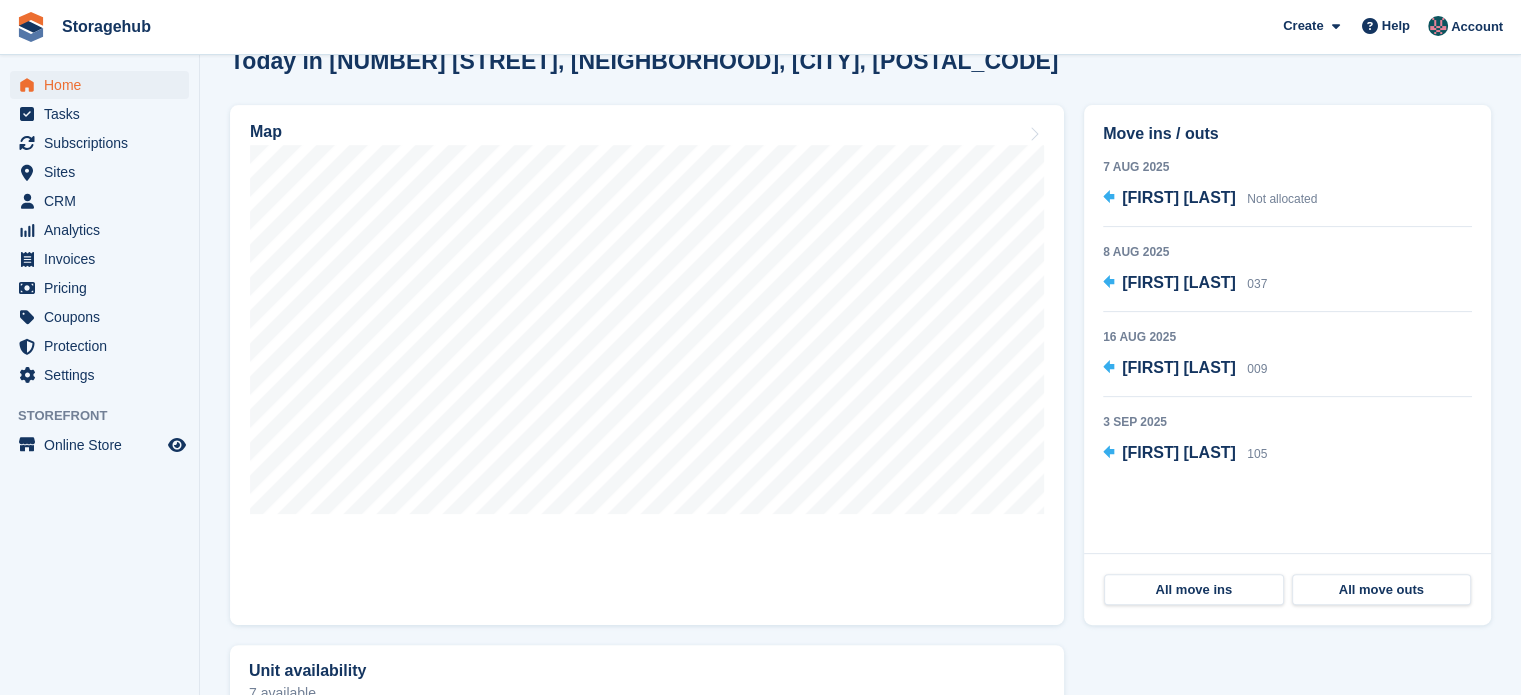 scroll, scrollTop: 591, scrollLeft: 0, axis: vertical 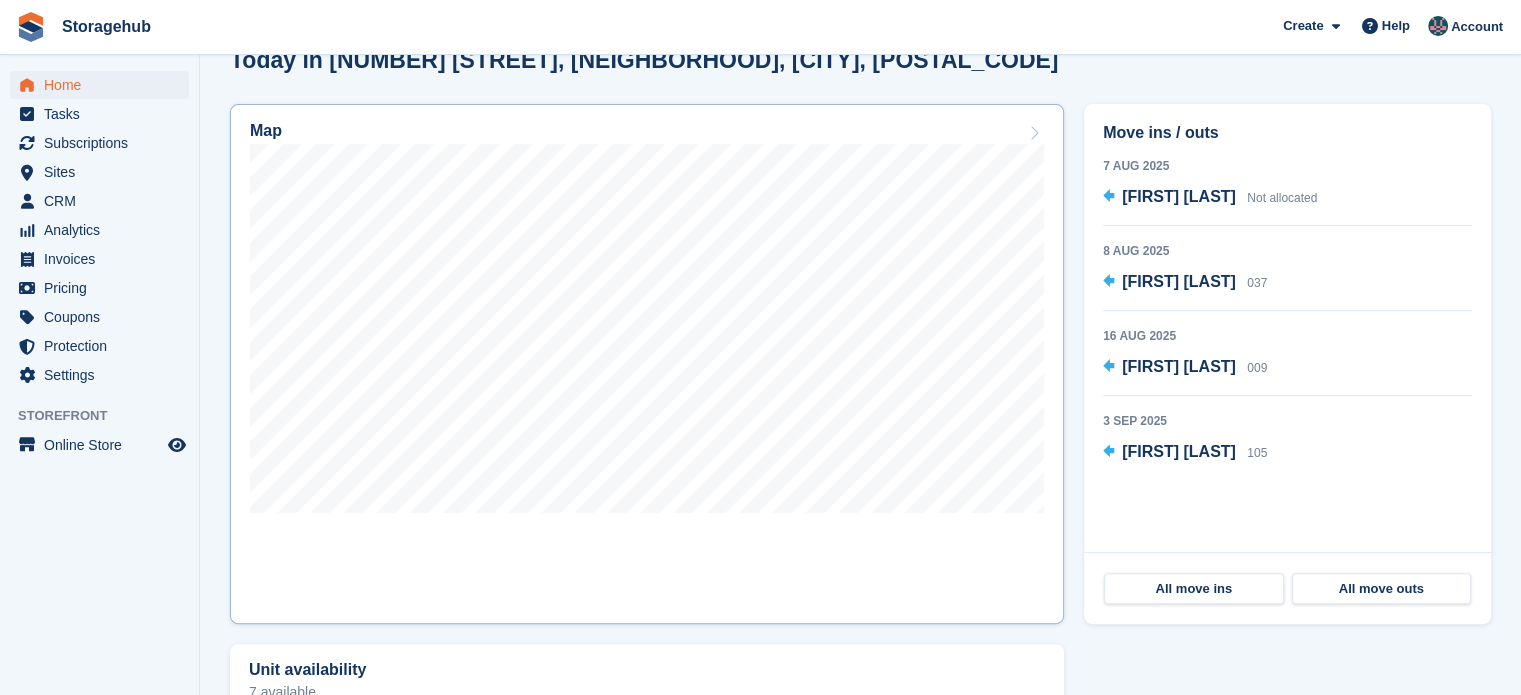click on "Map" at bounding box center [647, 133] 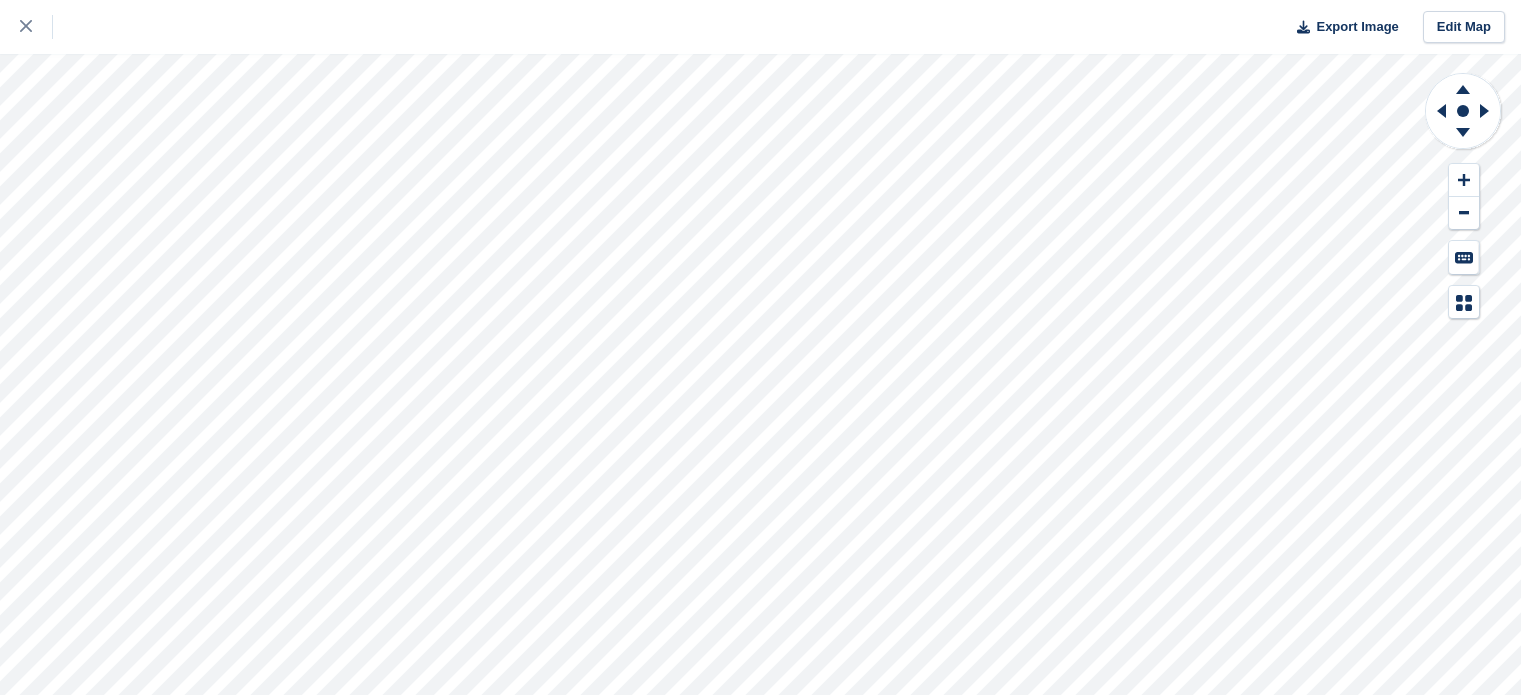 scroll, scrollTop: 0, scrollLeft: 0, axis: both 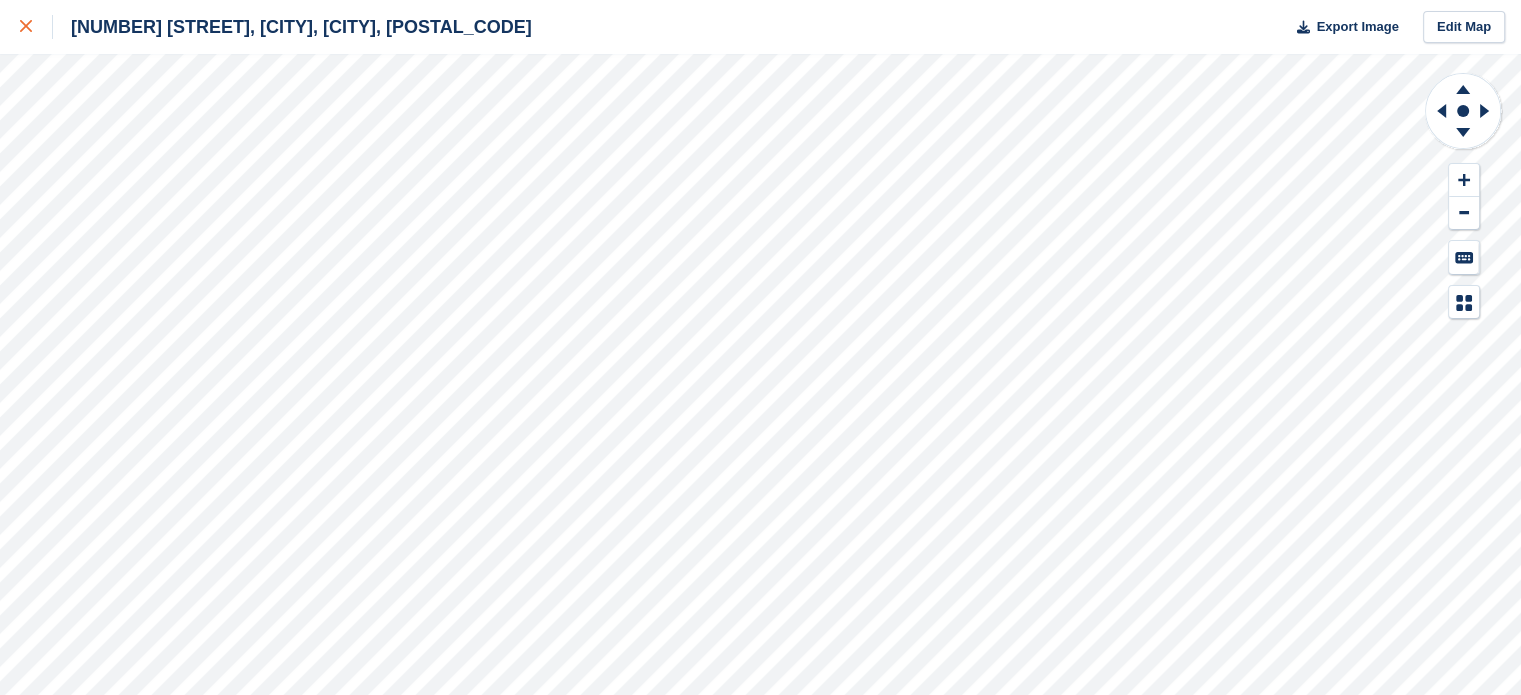 click at bounding box center [36, 27] 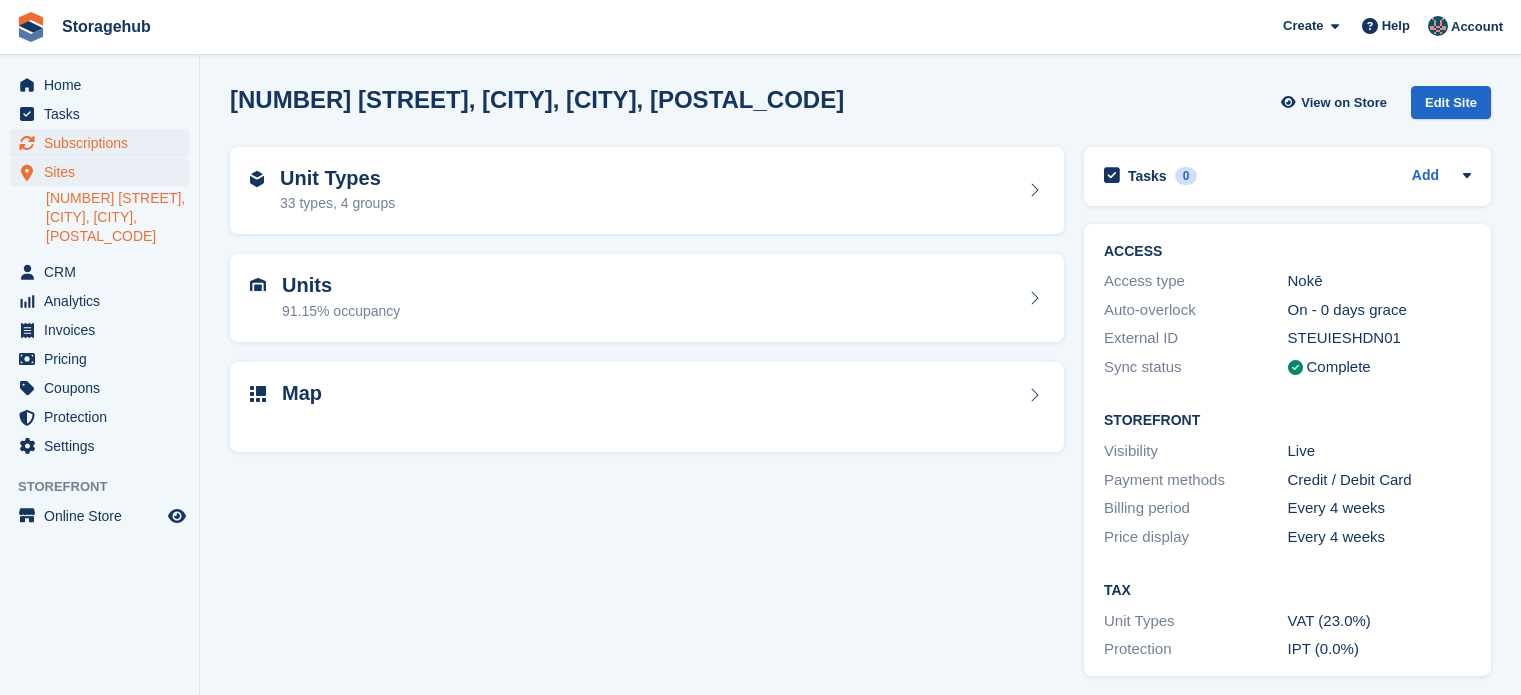 scroll, scrollTop: 0, scrollLeft: 0, axis: both 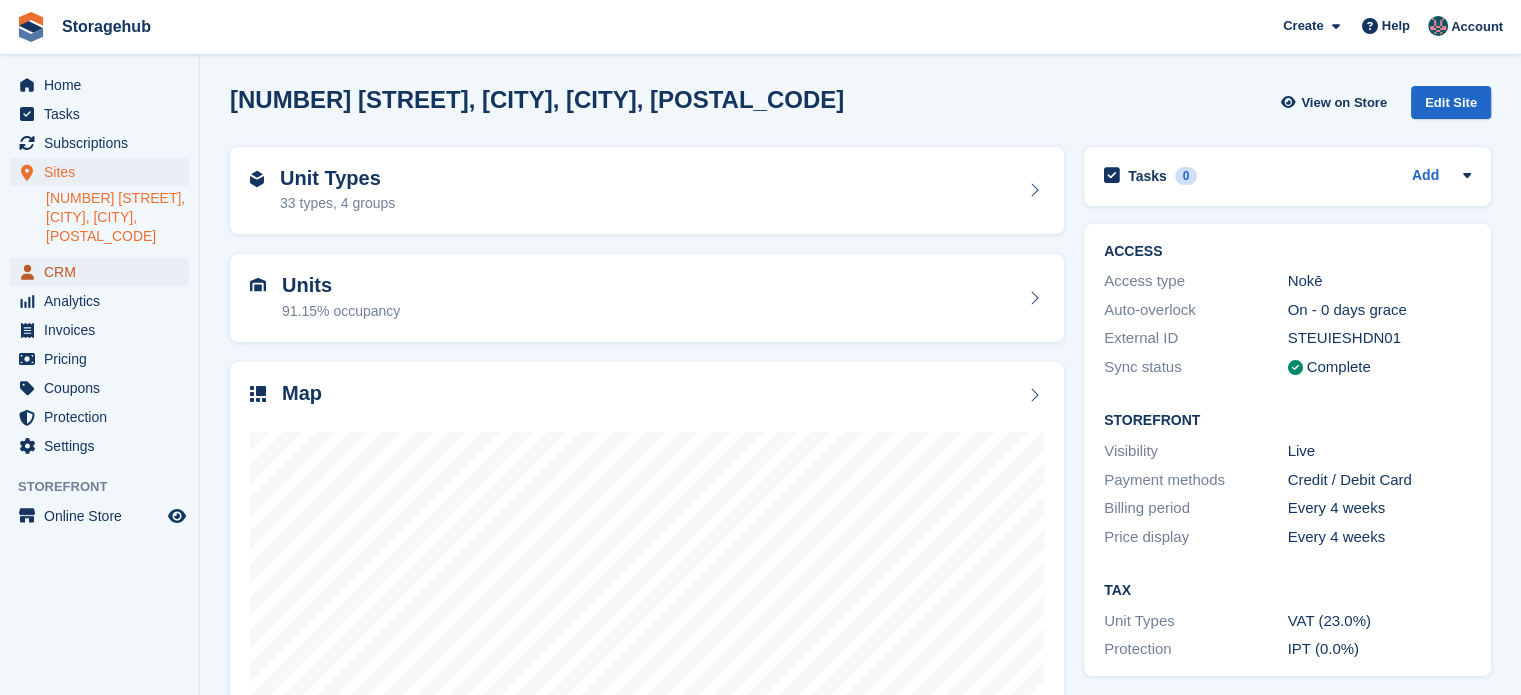 click on "CRM" at bounding box center [104, 272] 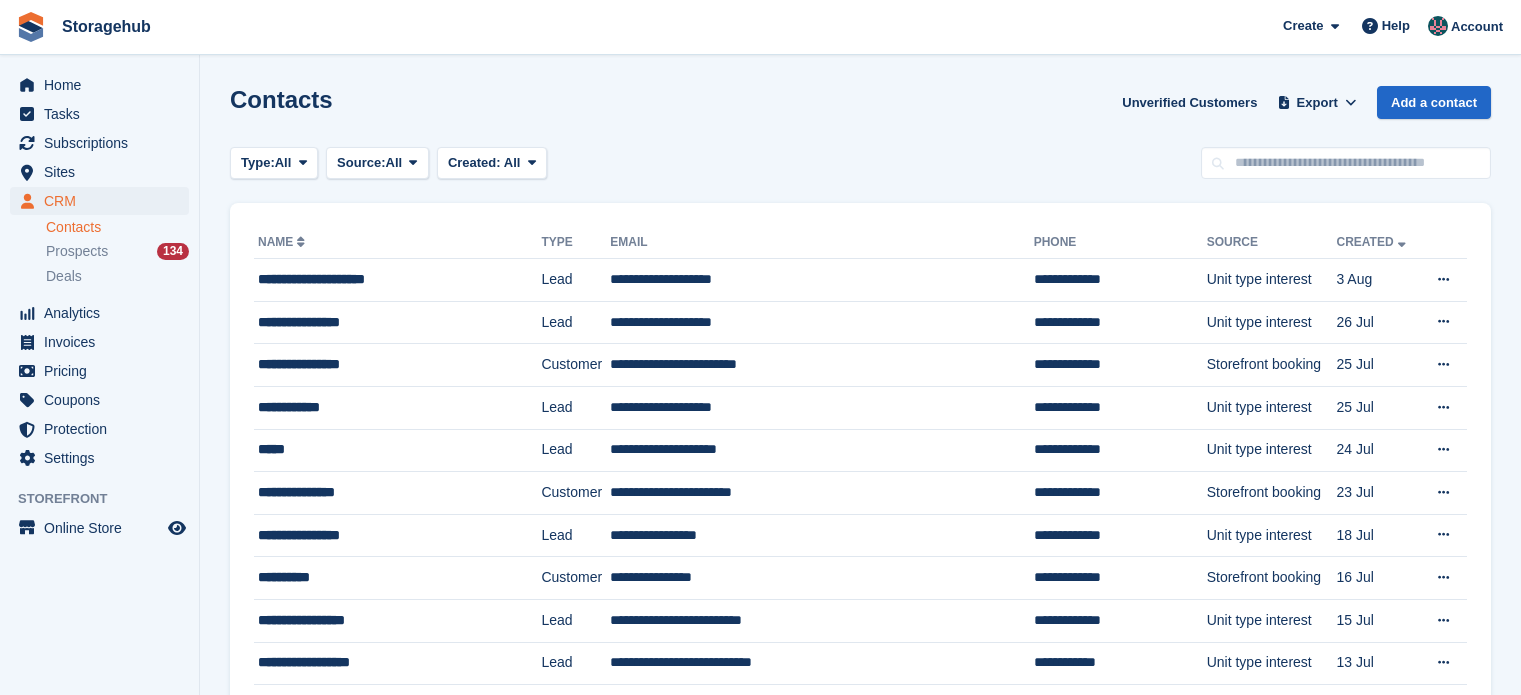 scroll, scrollTop: 0, scrollLeft: 0, axis: both 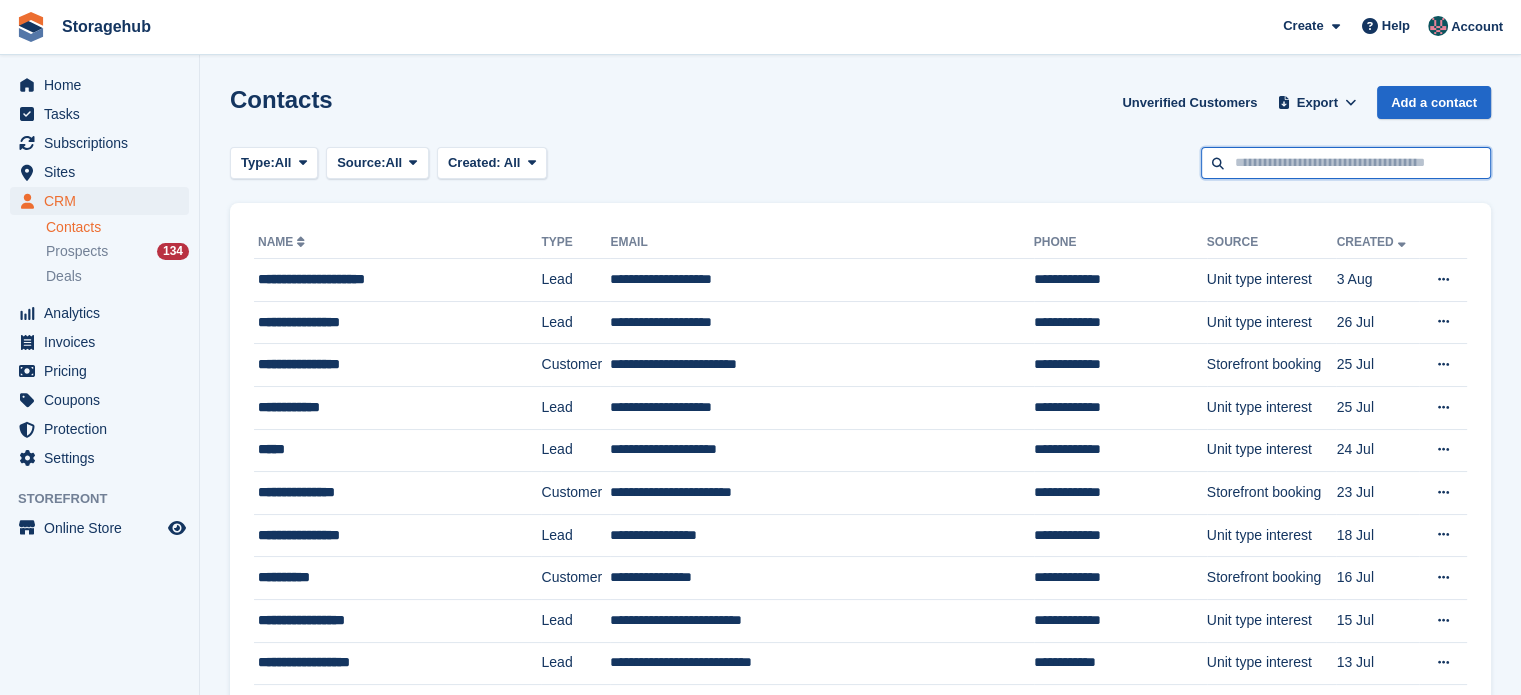click at bounding box center (1346, 163) 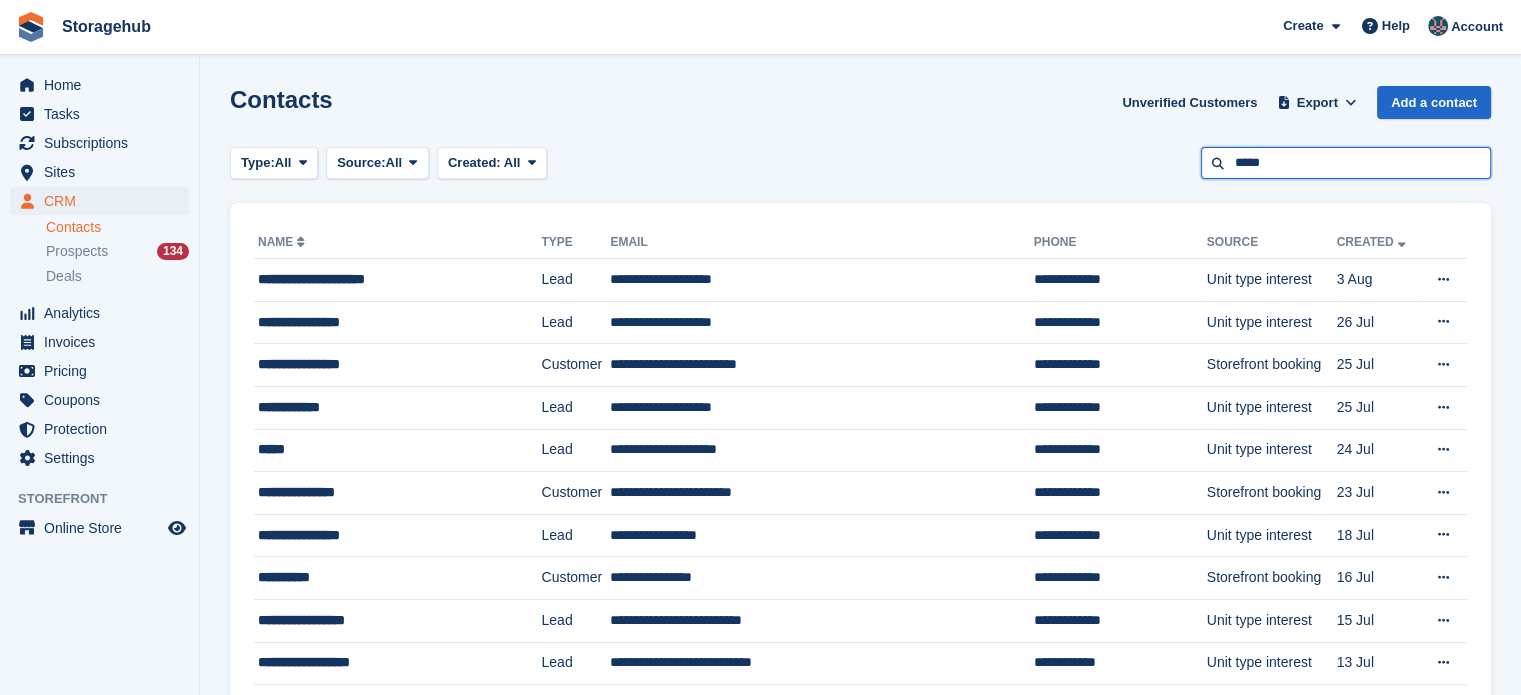 type on "*****" 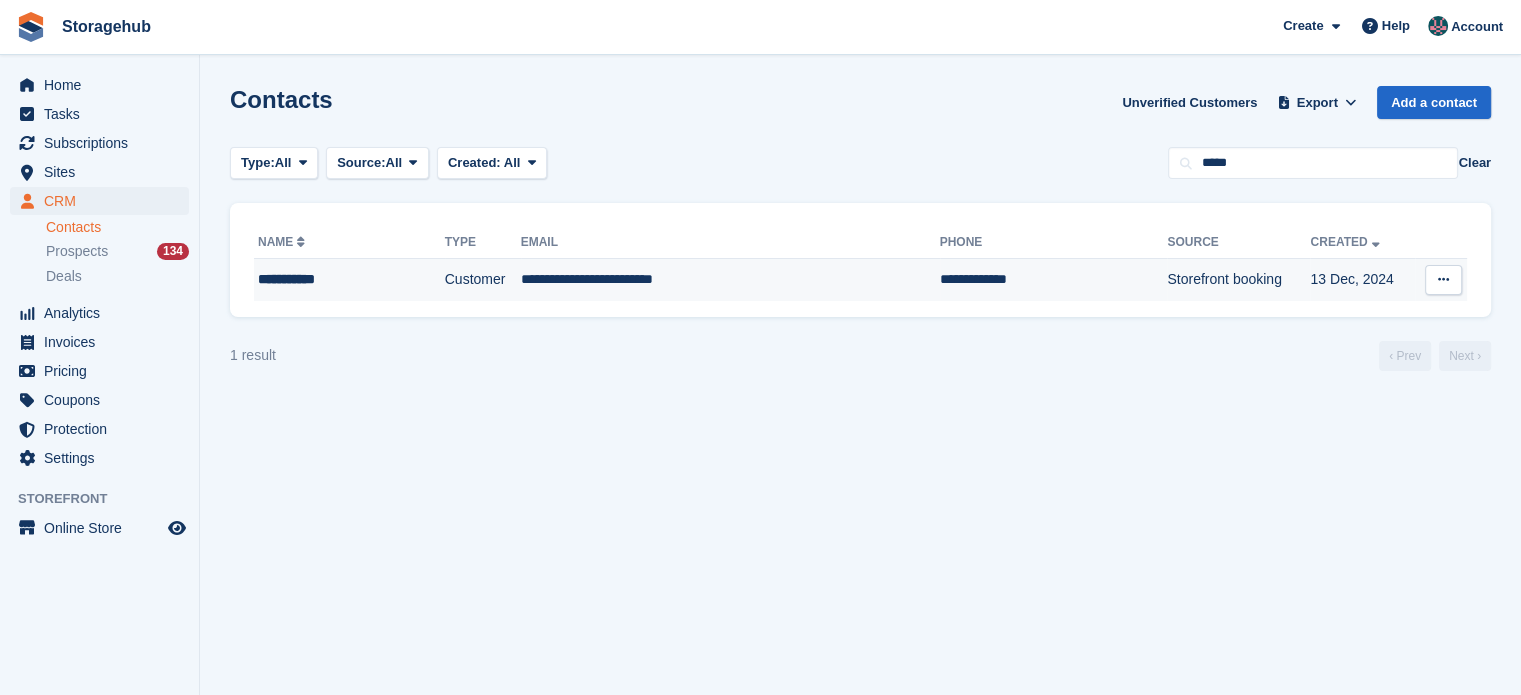 click on "**********" at bounding box center [730, 280] 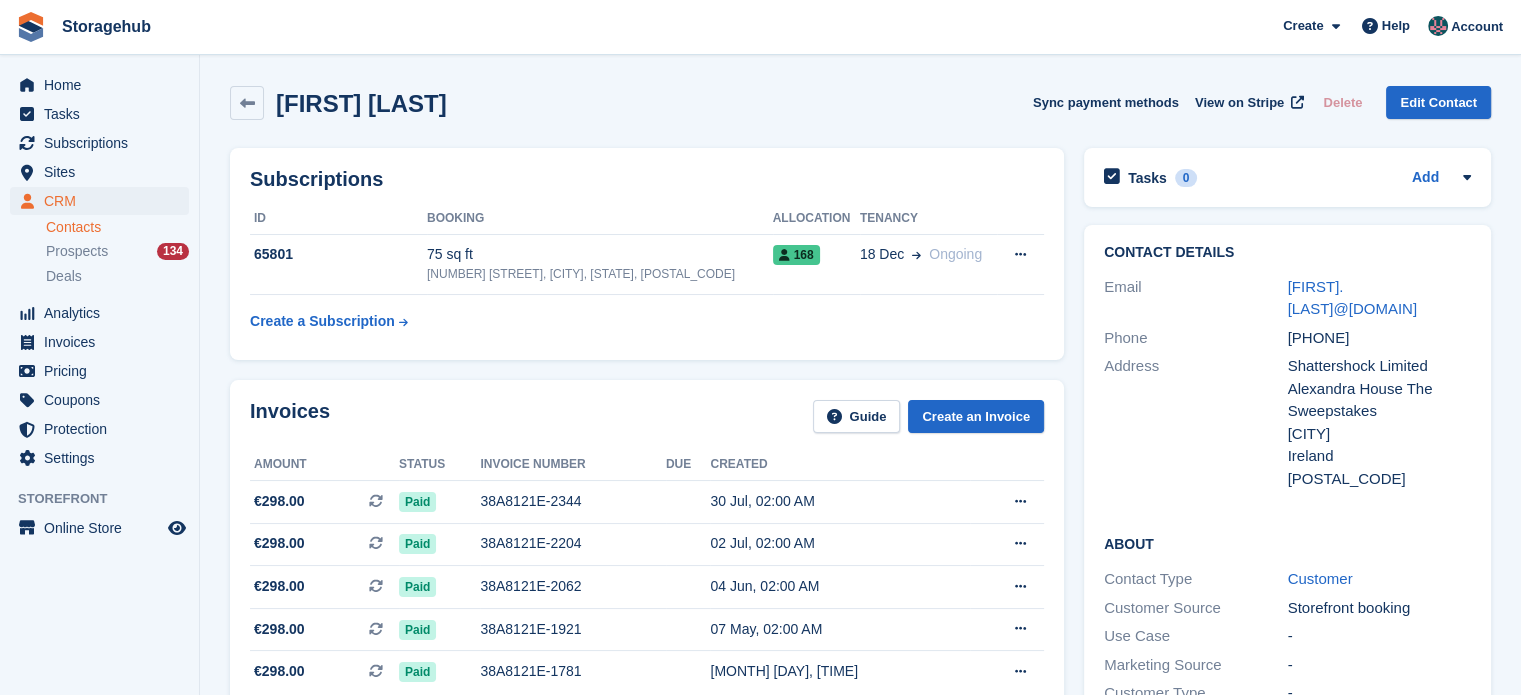 scroll, scrollTop: 16, scrollLeft: 0, axis: vertical 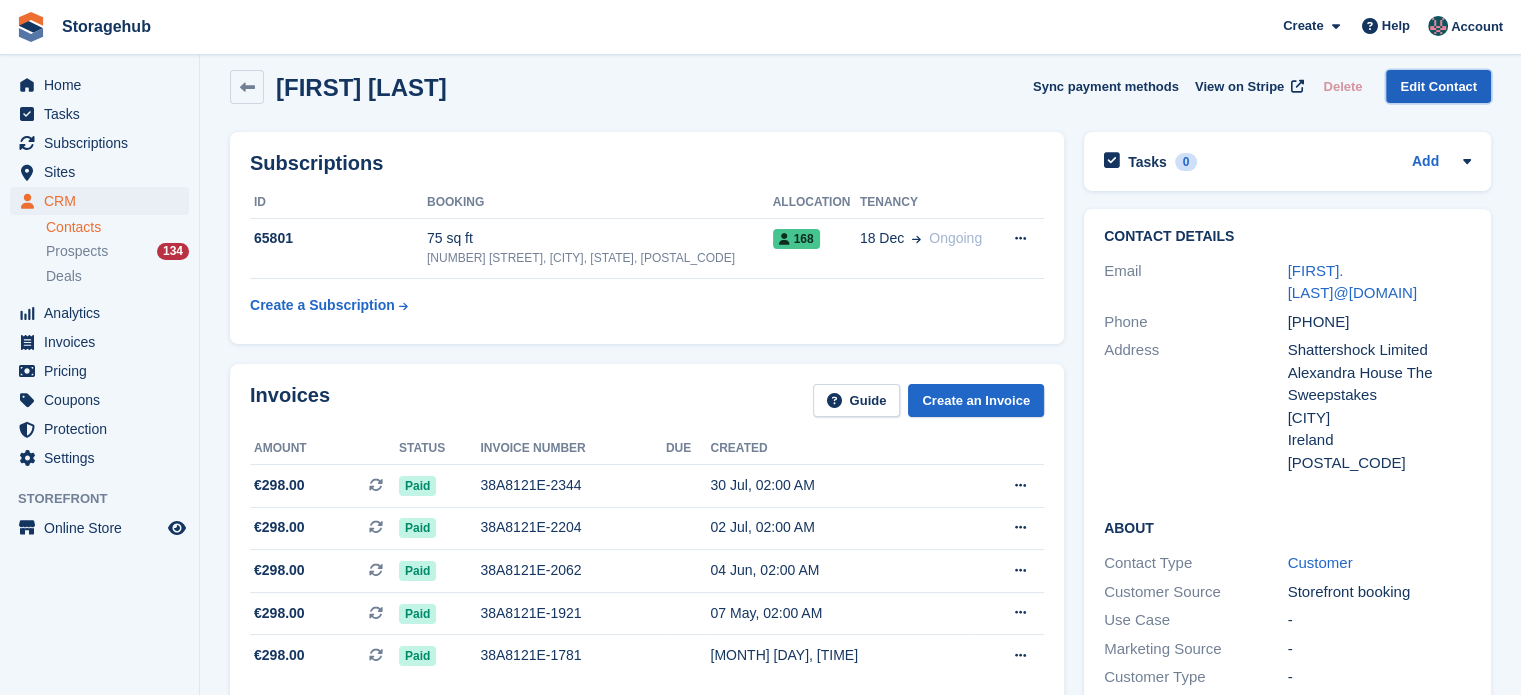 click on "Edit Contact" at bounding box center (1438, 86) 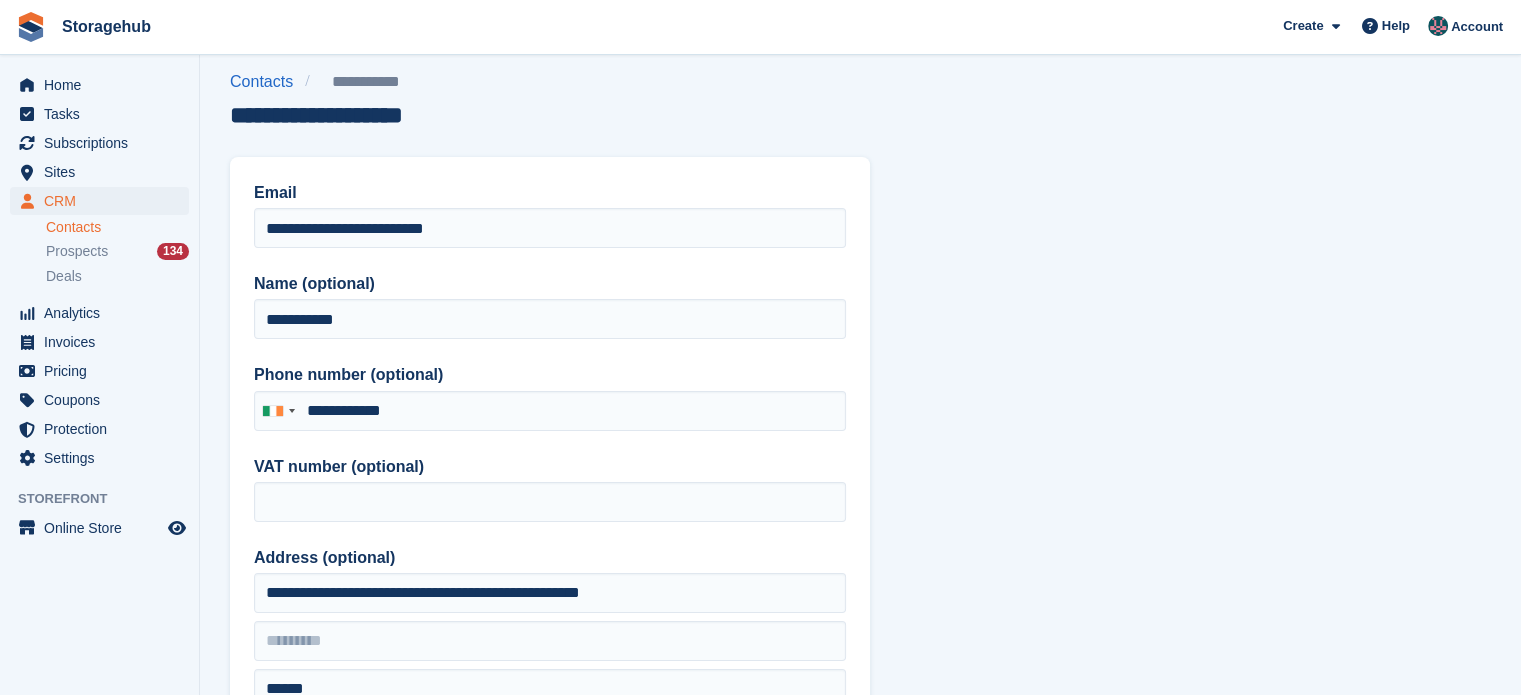 scroll, scrollTop: 0, scrollLeft: 0, axis: both 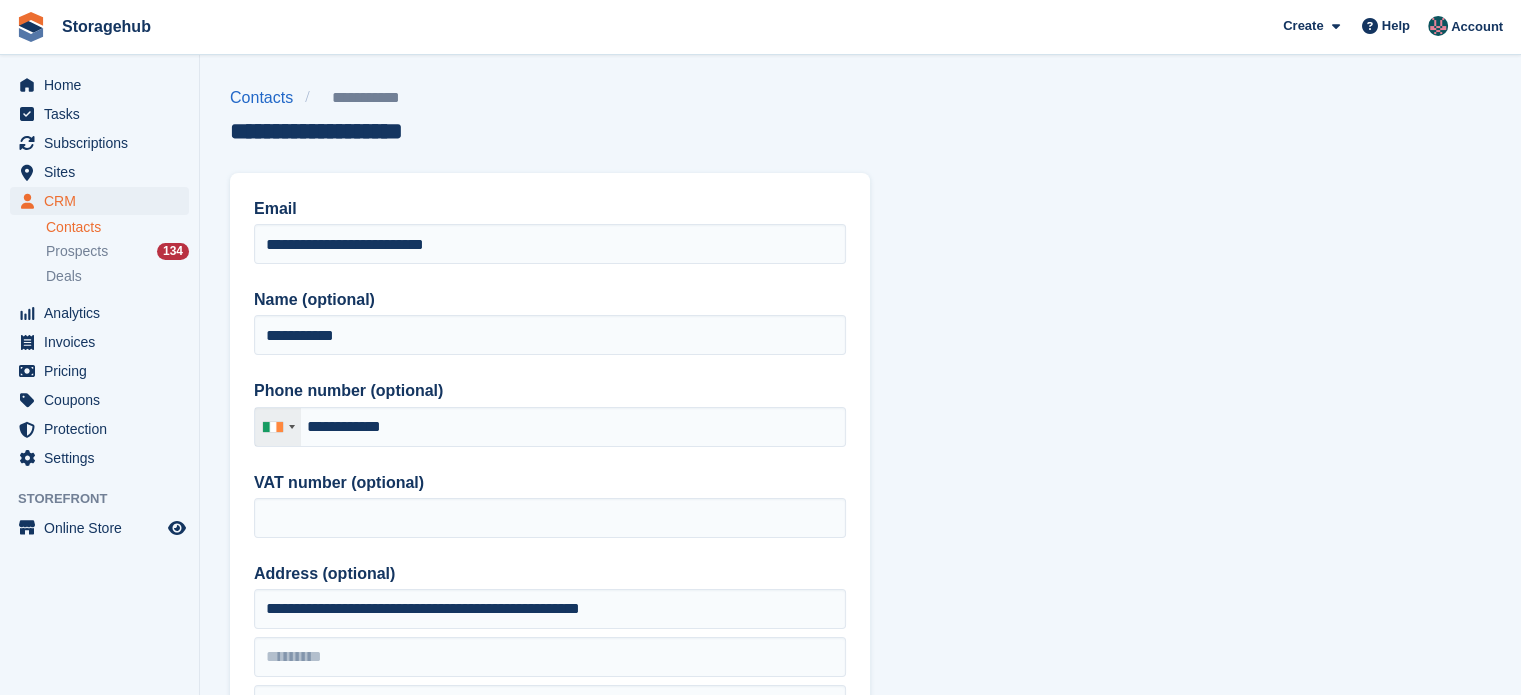 click at bounding box center [278, 427] 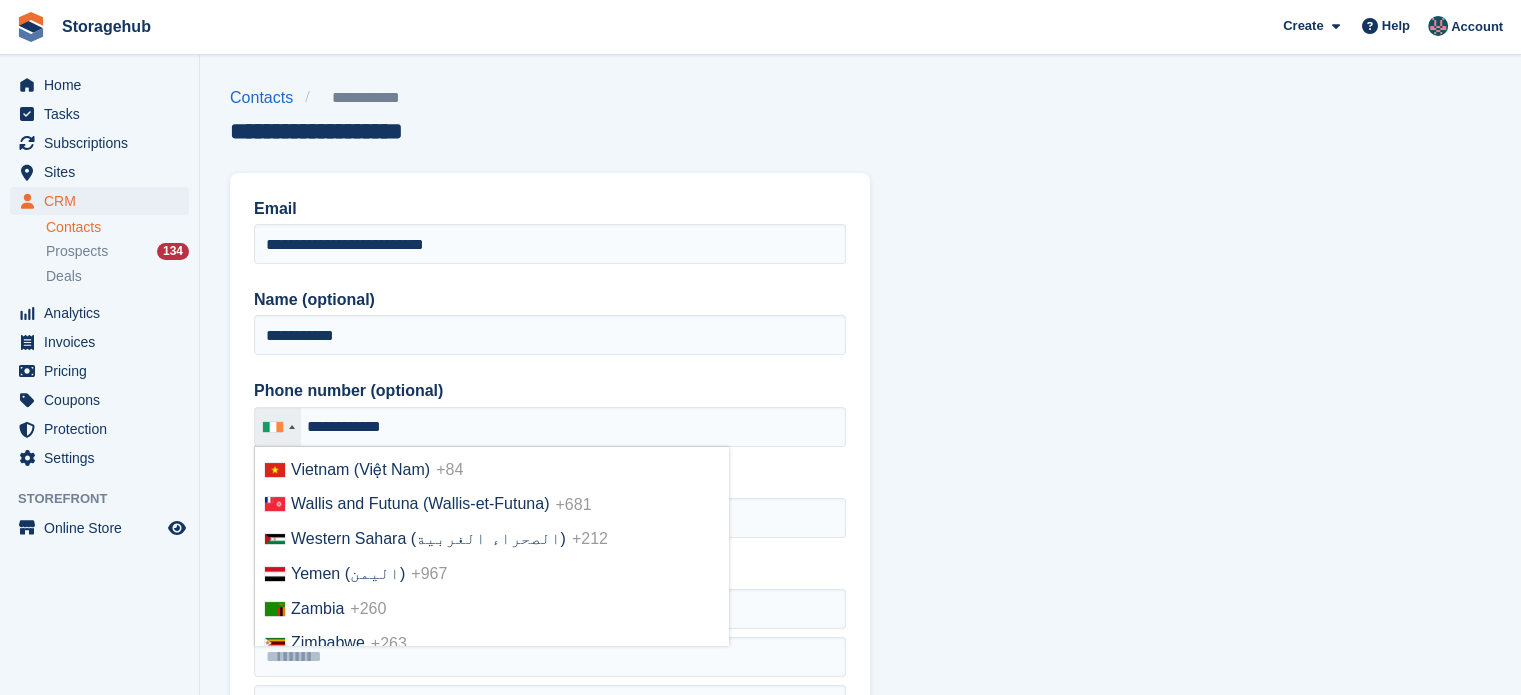 scroll, scrollTop: 8312, scrollLeft: 0, axis: vertical 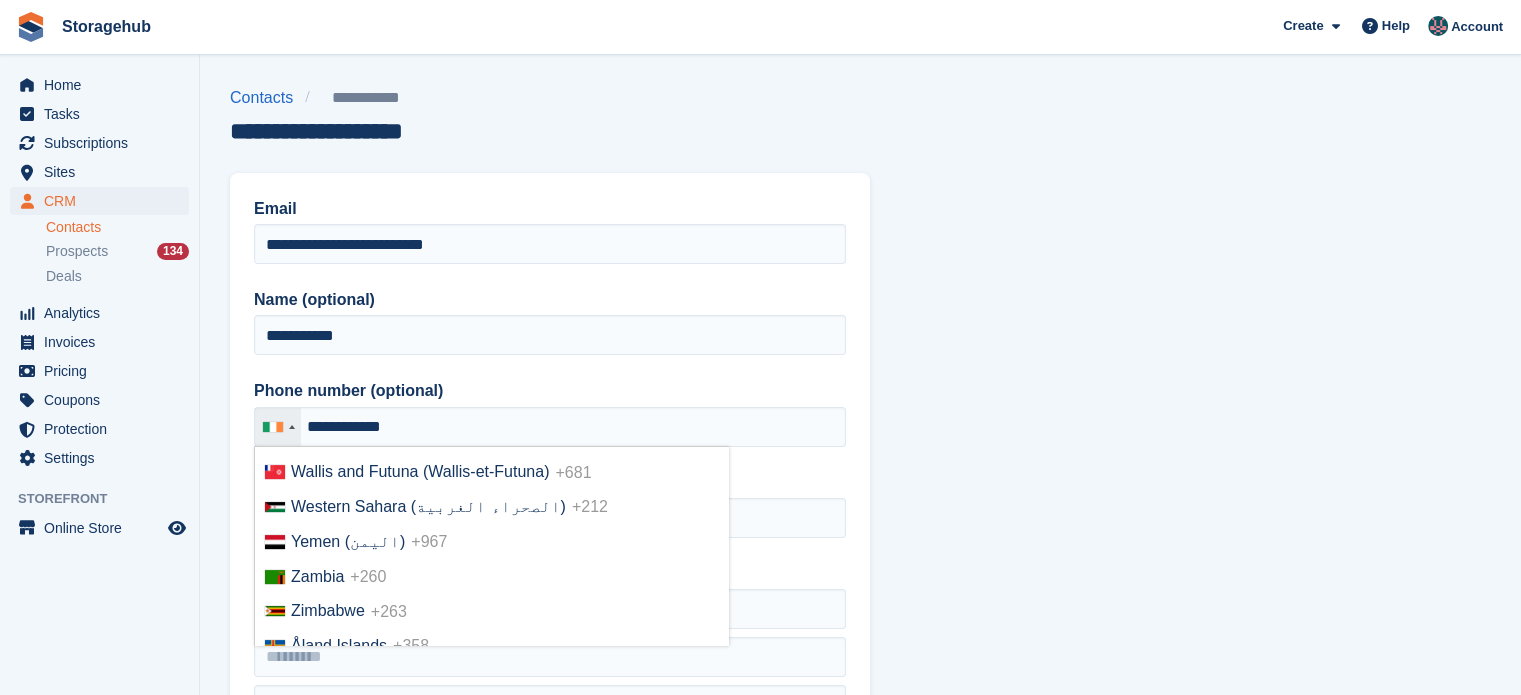 click on "United Kingdom" at bounding box center [348, 193] 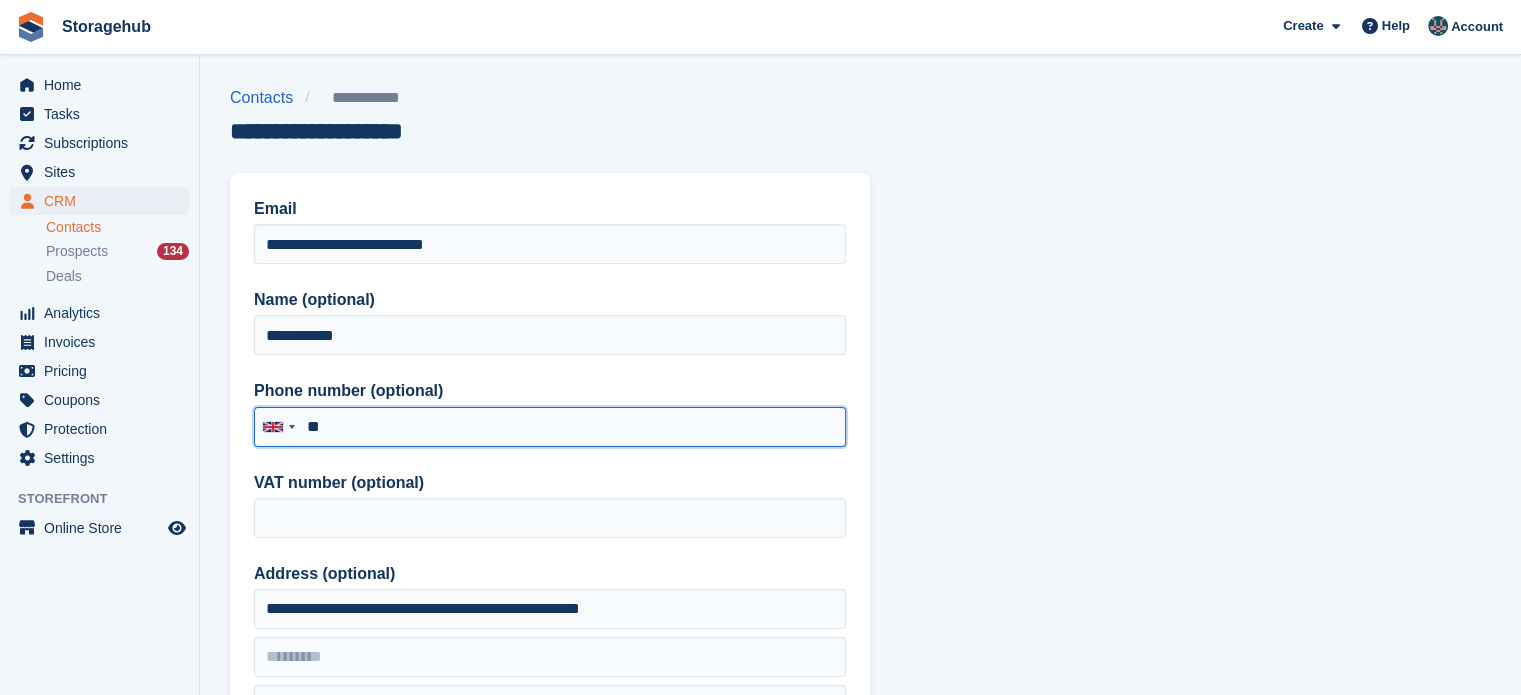 type on "*" 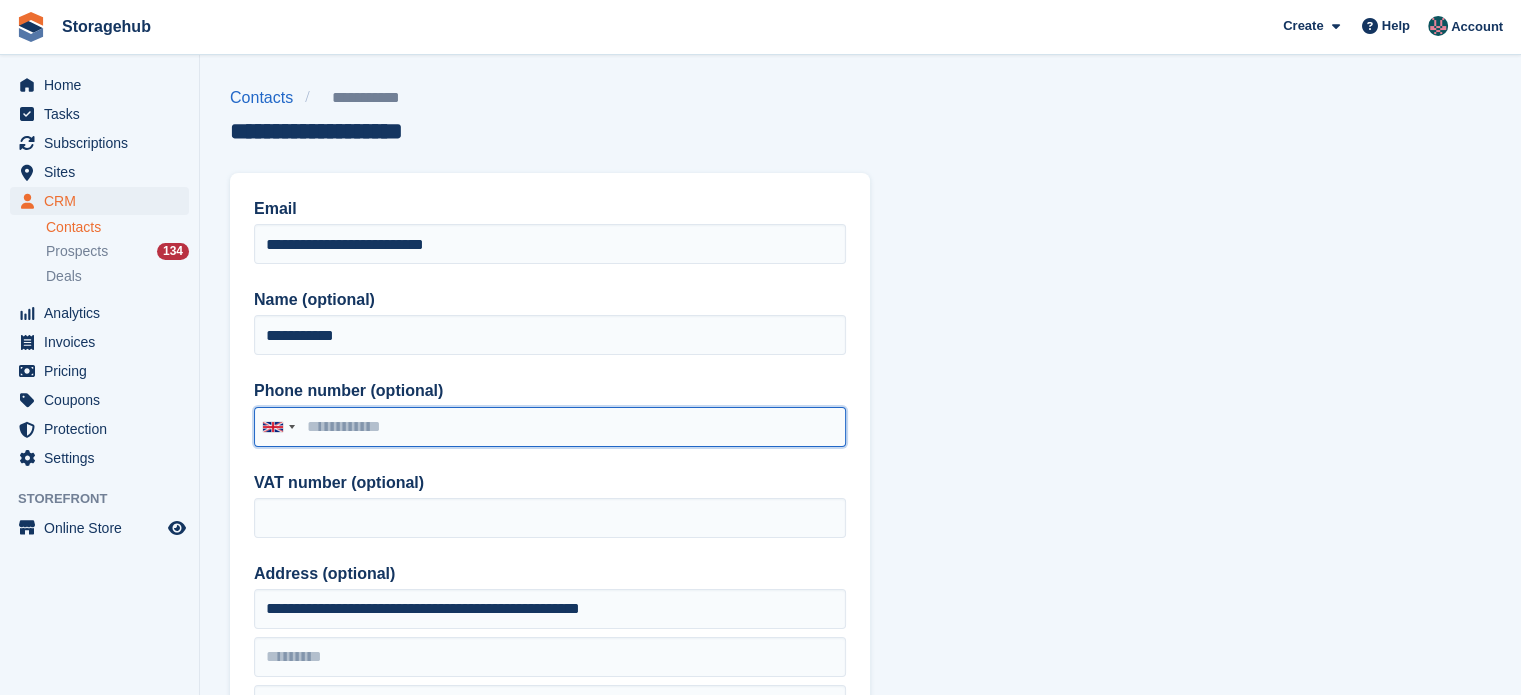 paste on "**********" 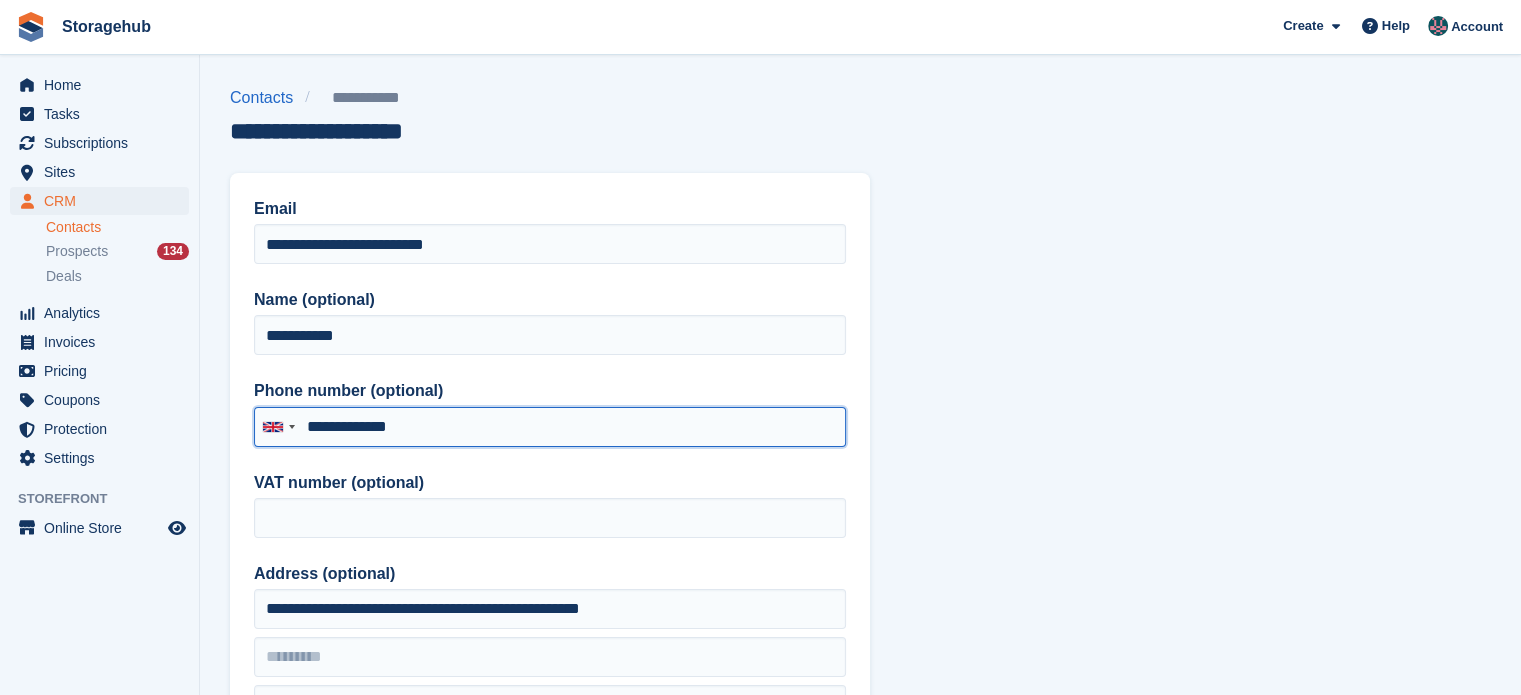click on "**********" at bounding box center [550, 427] 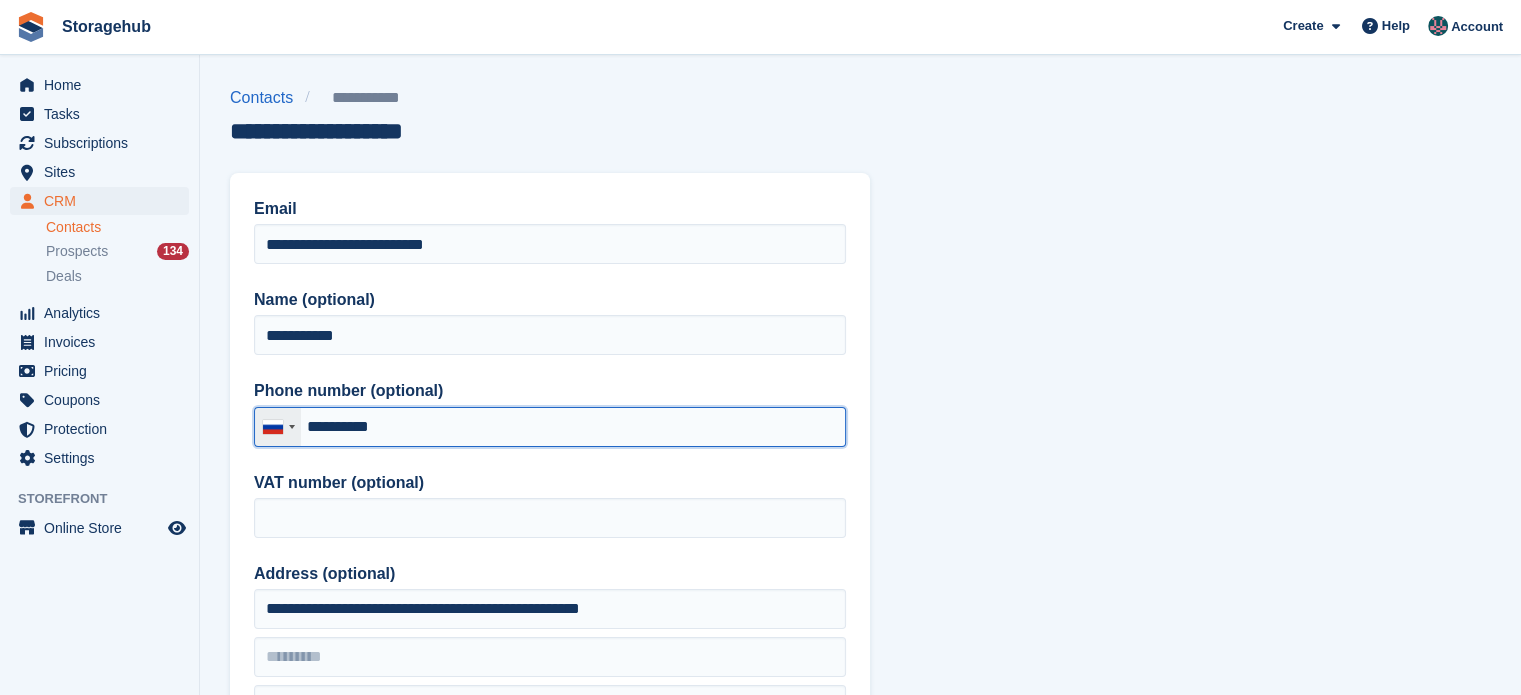 type on "**********" 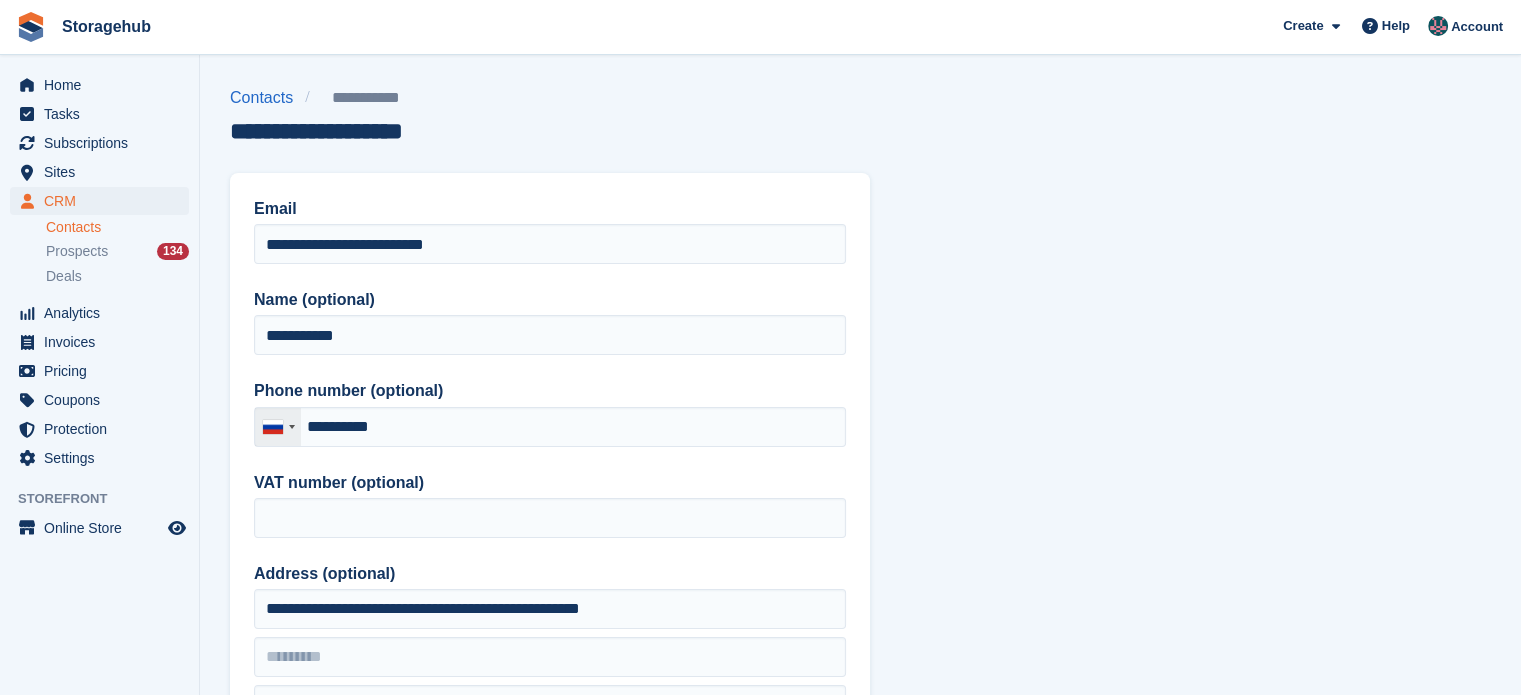 click at bounding box center (273, 427) 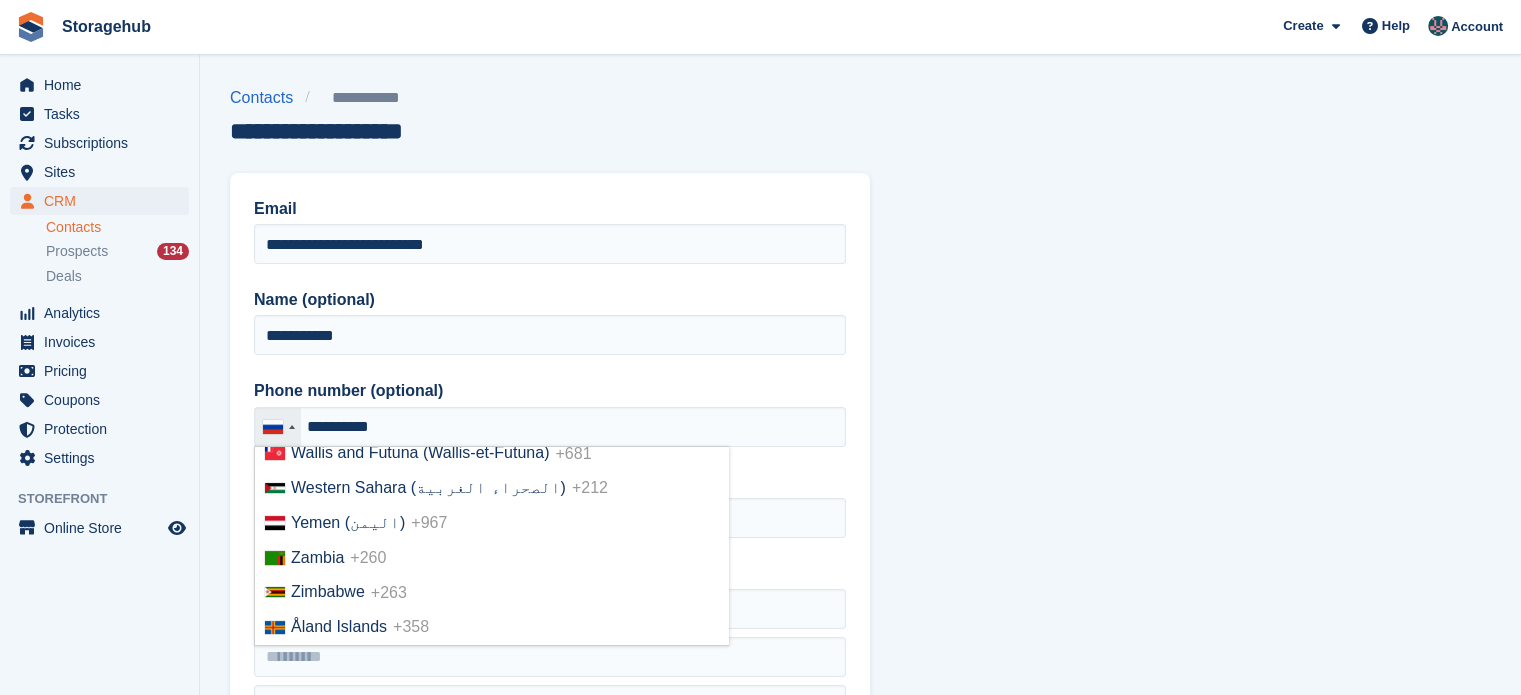 scroll, scrollTop: 8354, scrollLeft: 0, axis: vertical 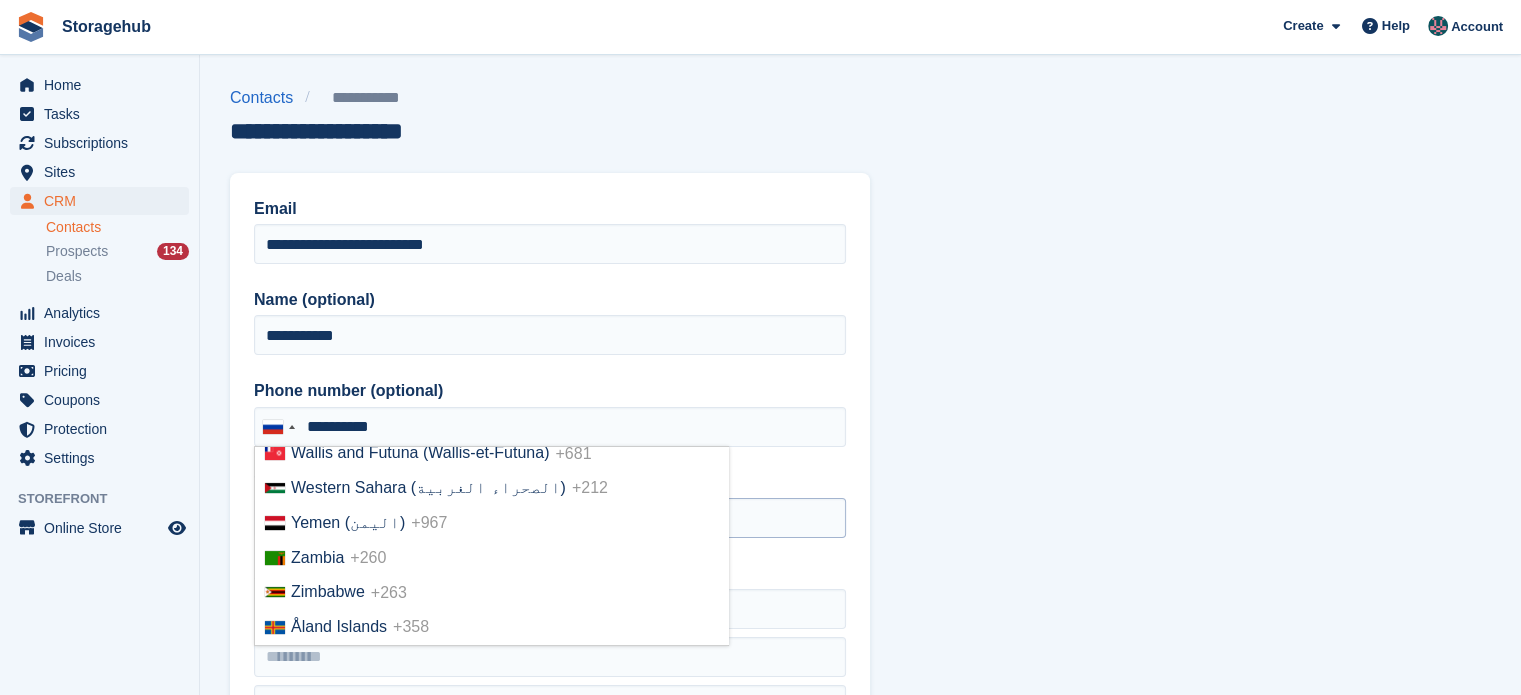 drag, startPoint x: 395, startPoint y: 550, endPoint x: 395, endPoint y: 537, distance: 13 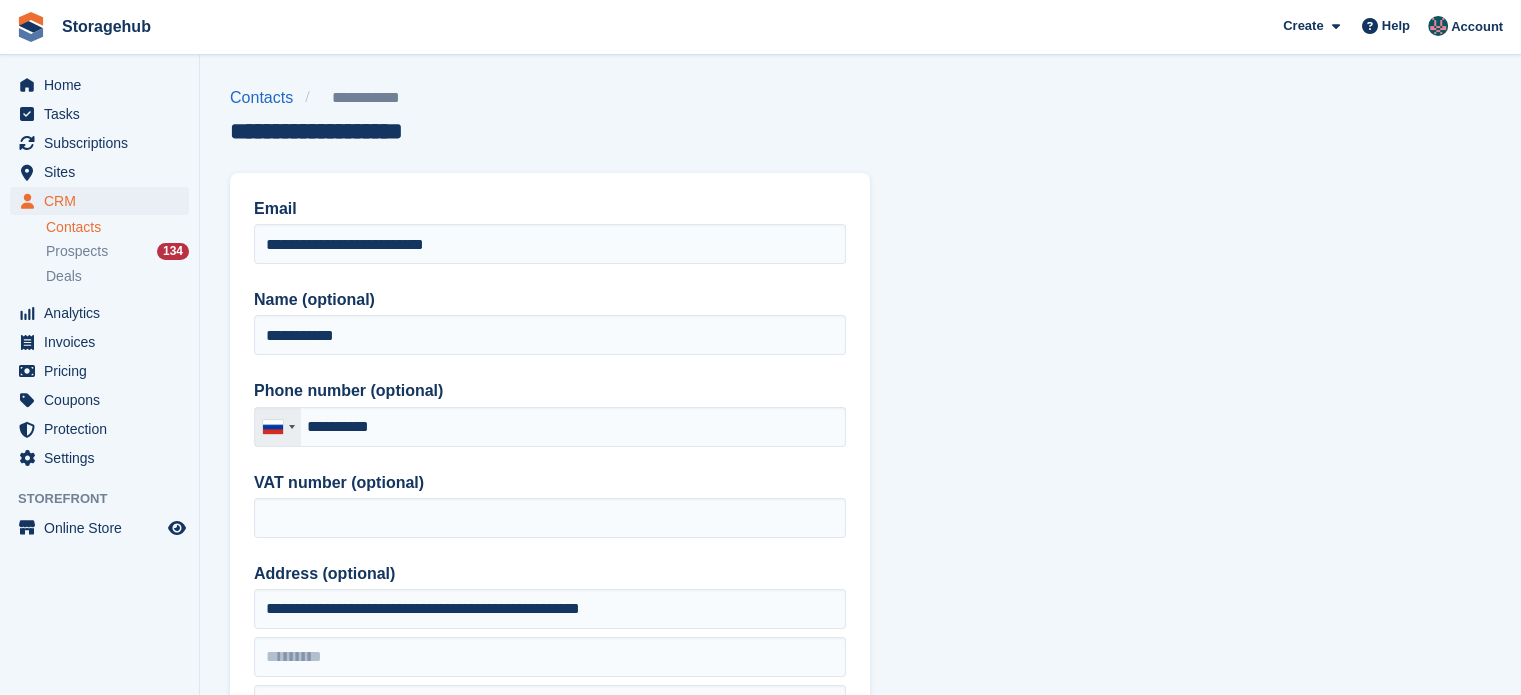 click at bounding box center (273, 427) 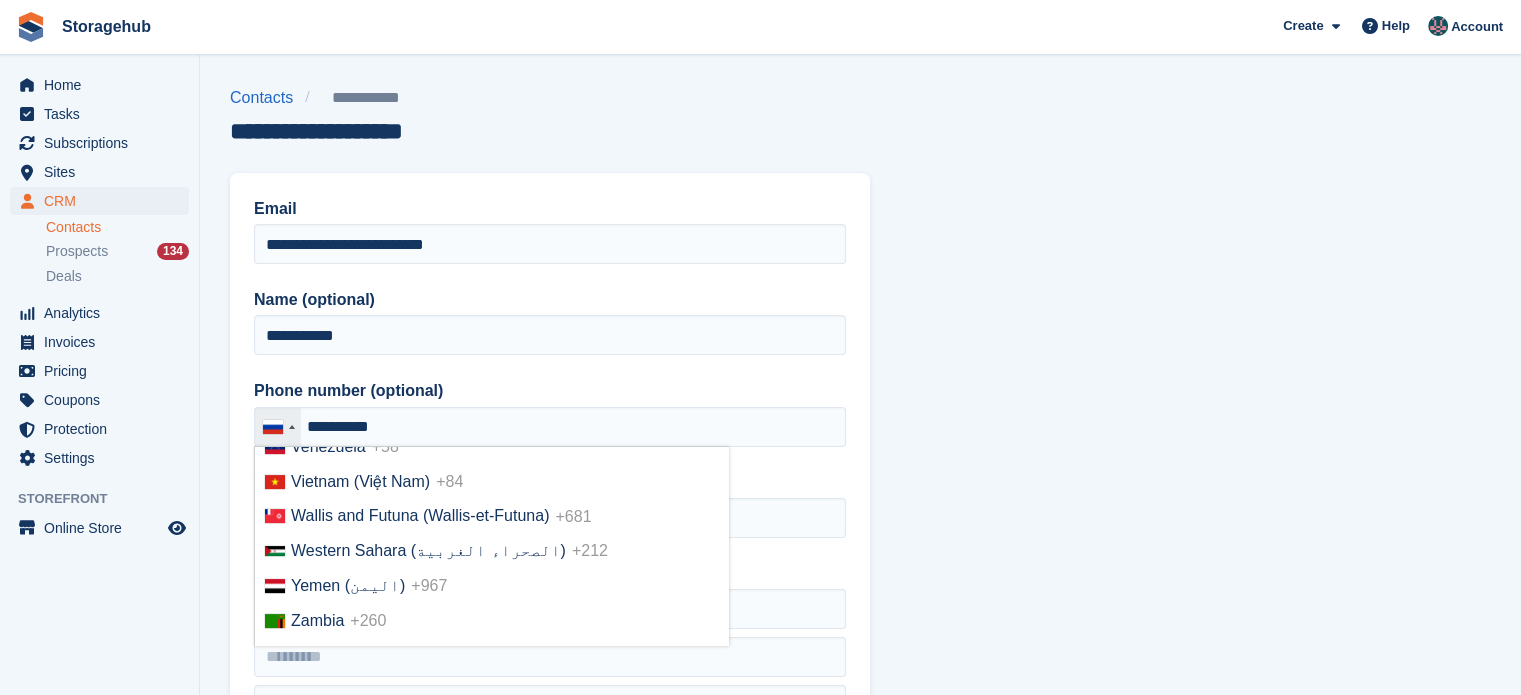 scroll, scrollTop: 8336, scrollLeft: 0, axis: vertical 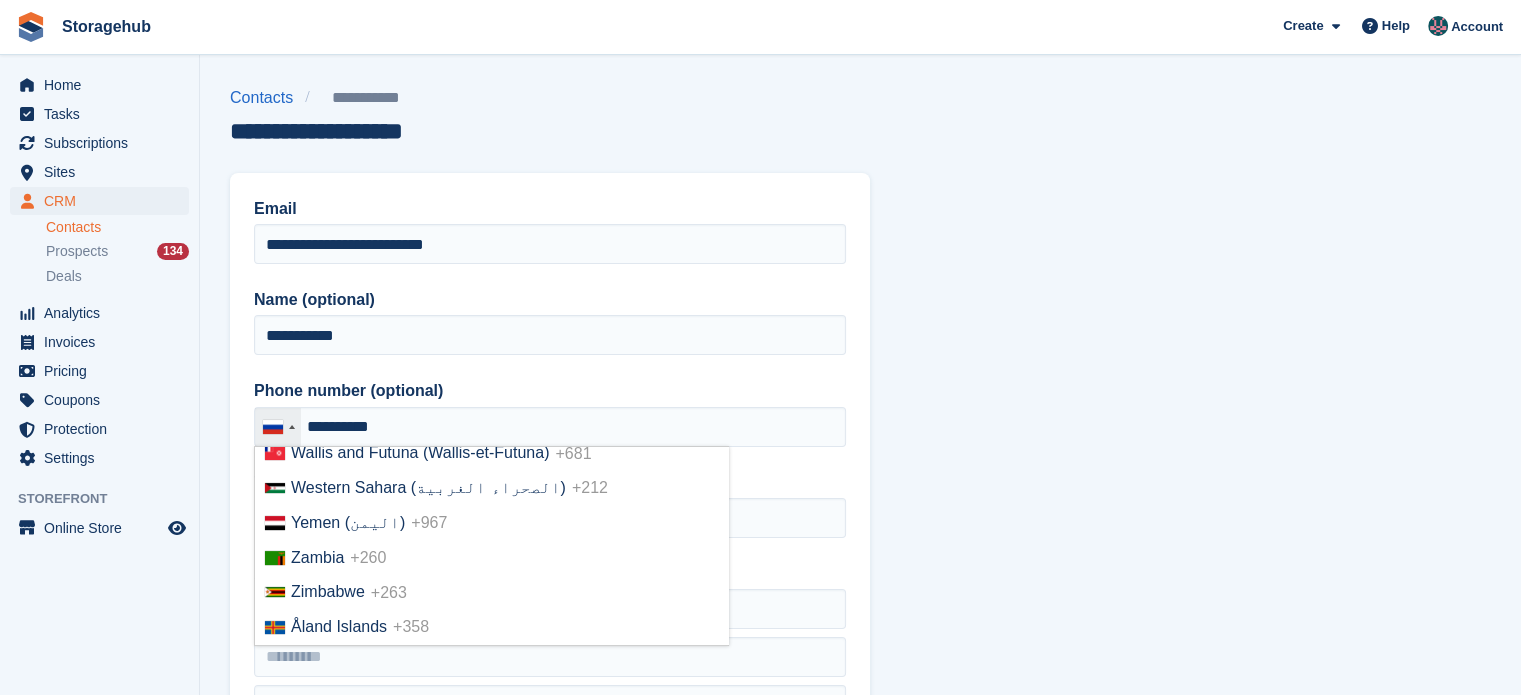 click on "United Kingdom +44" at bounding box center (491, 174) 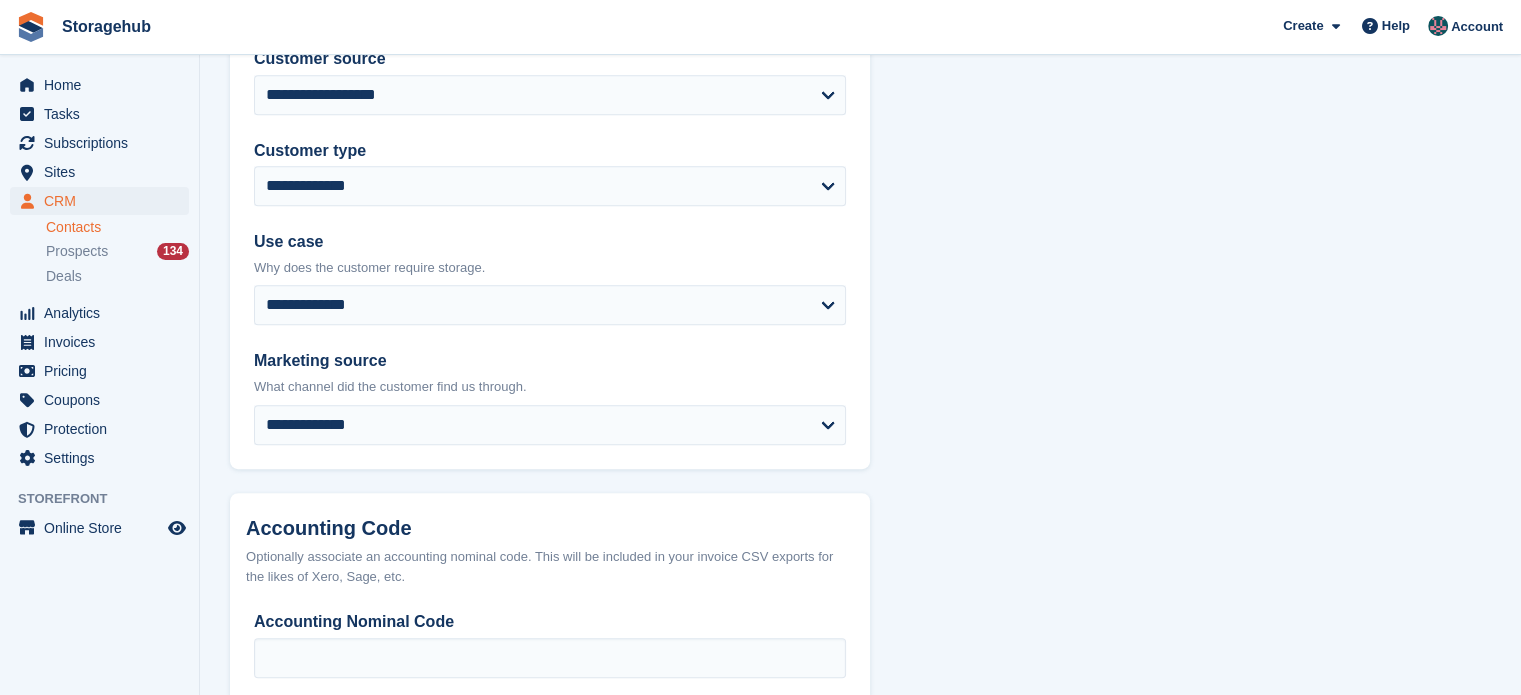 scroll, scrollTop: 1008, scrollLeft: 0, axis: vertical 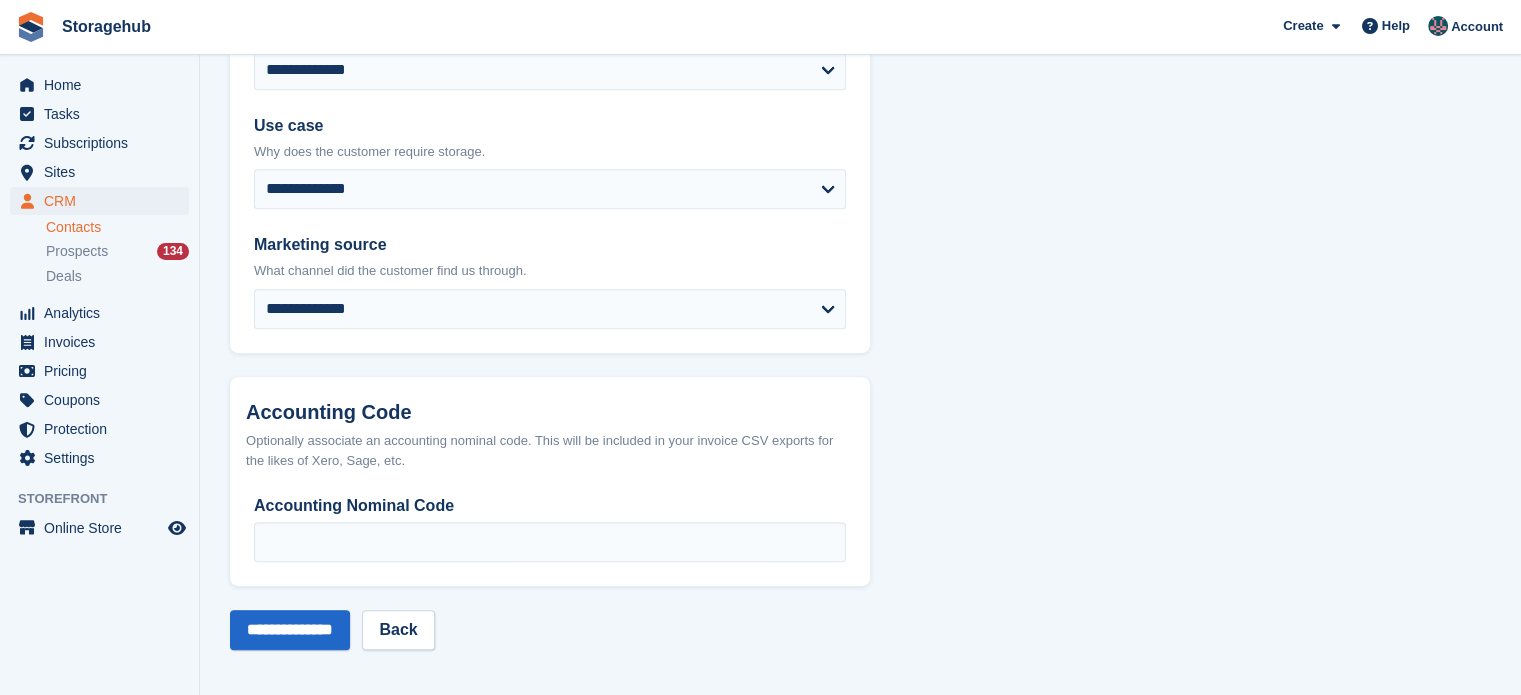 click on "**********" at bounding box center (860, -156) 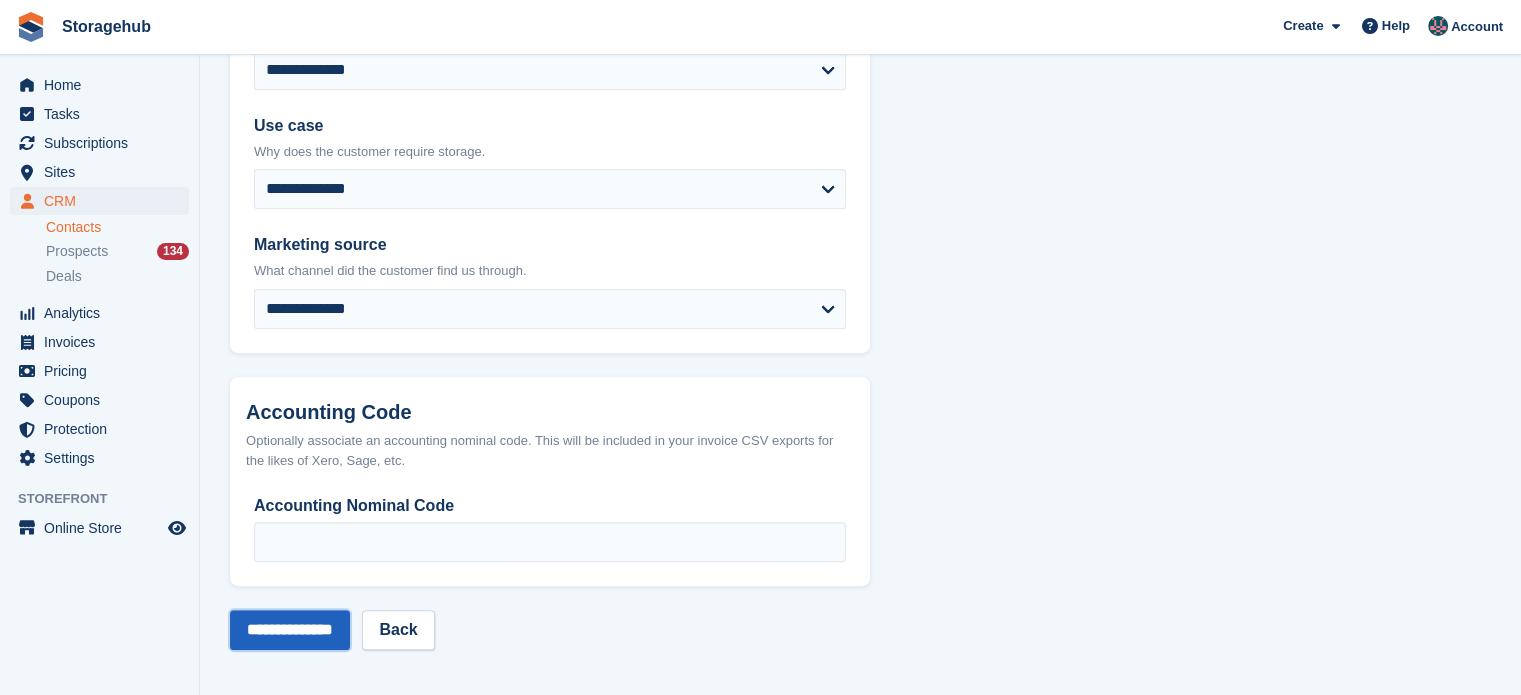 click on "**********" at bounding box center (290, 630) 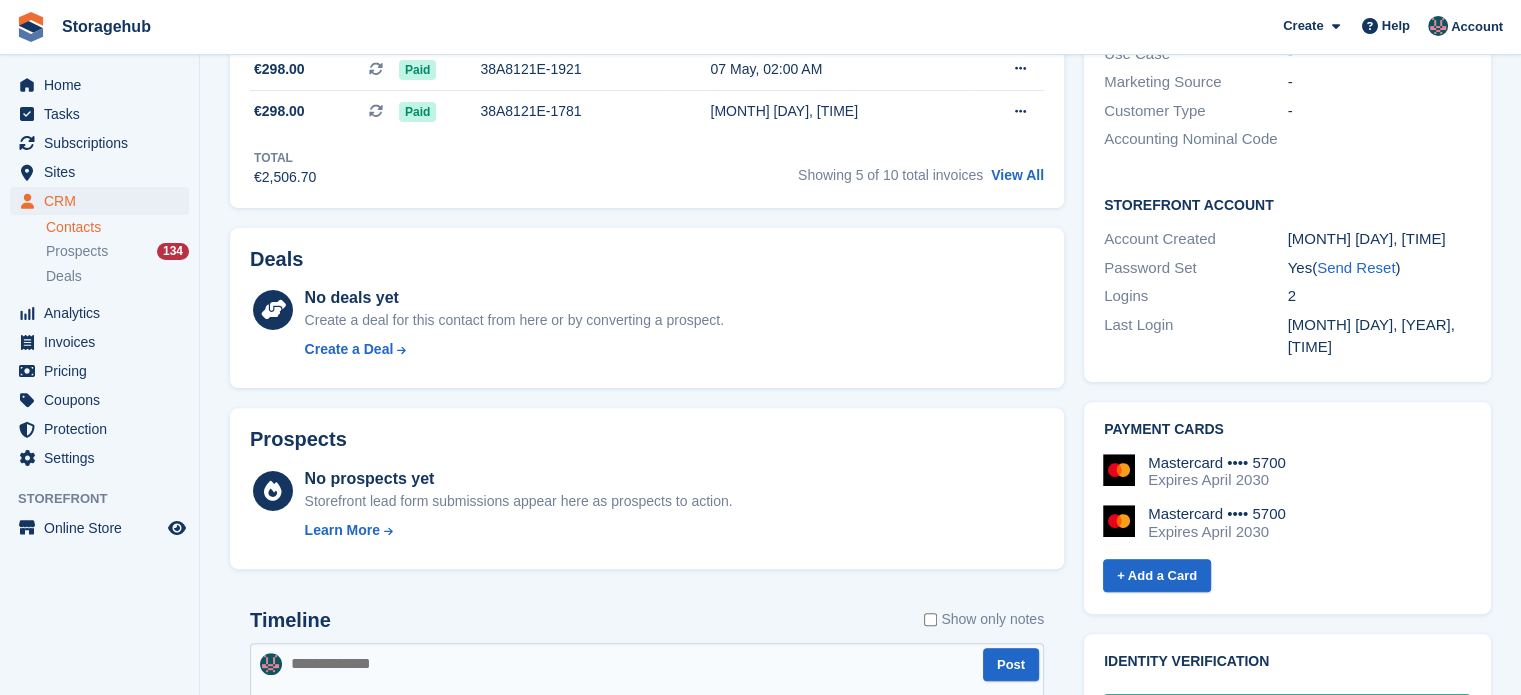 scroll, scrollTop: 556, scrollLeft: 0, axis: vertical 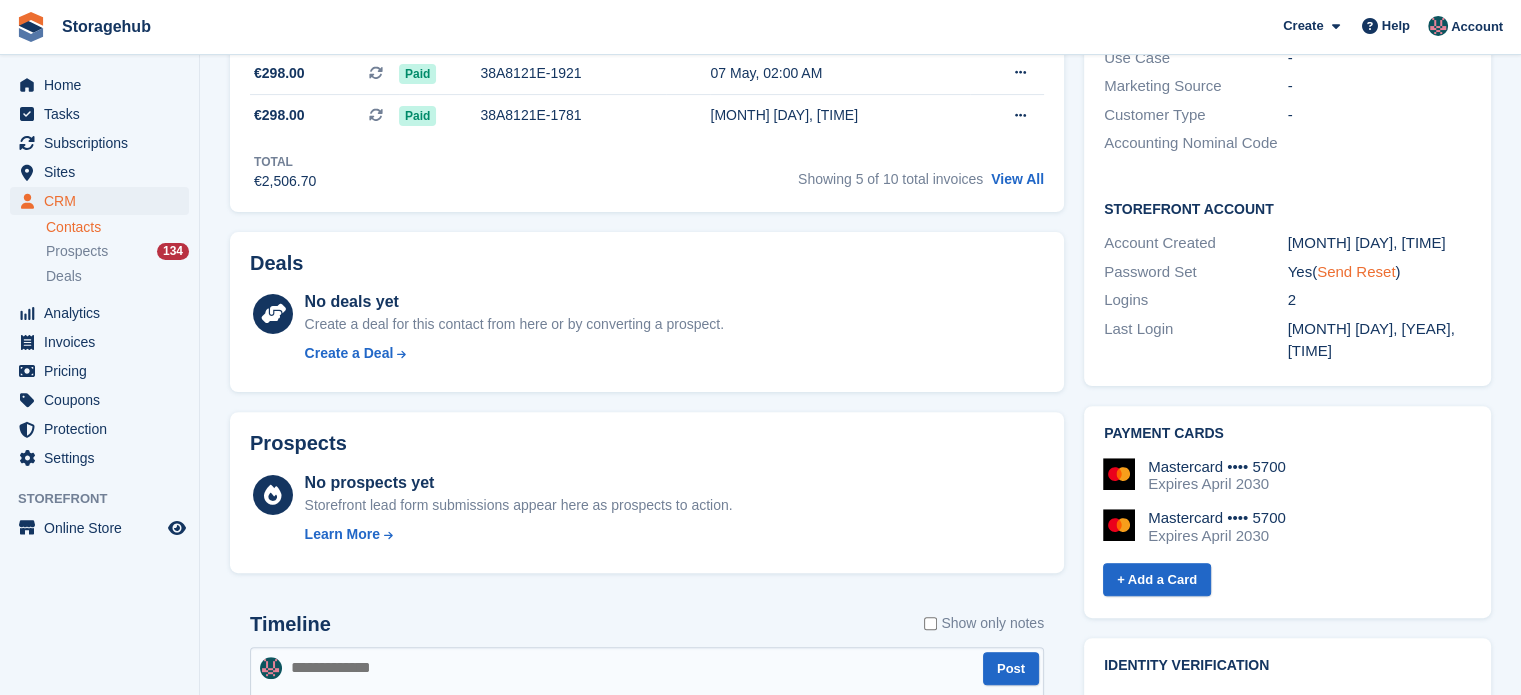 click on "Send Reset" at bounding box center (1356, 271) 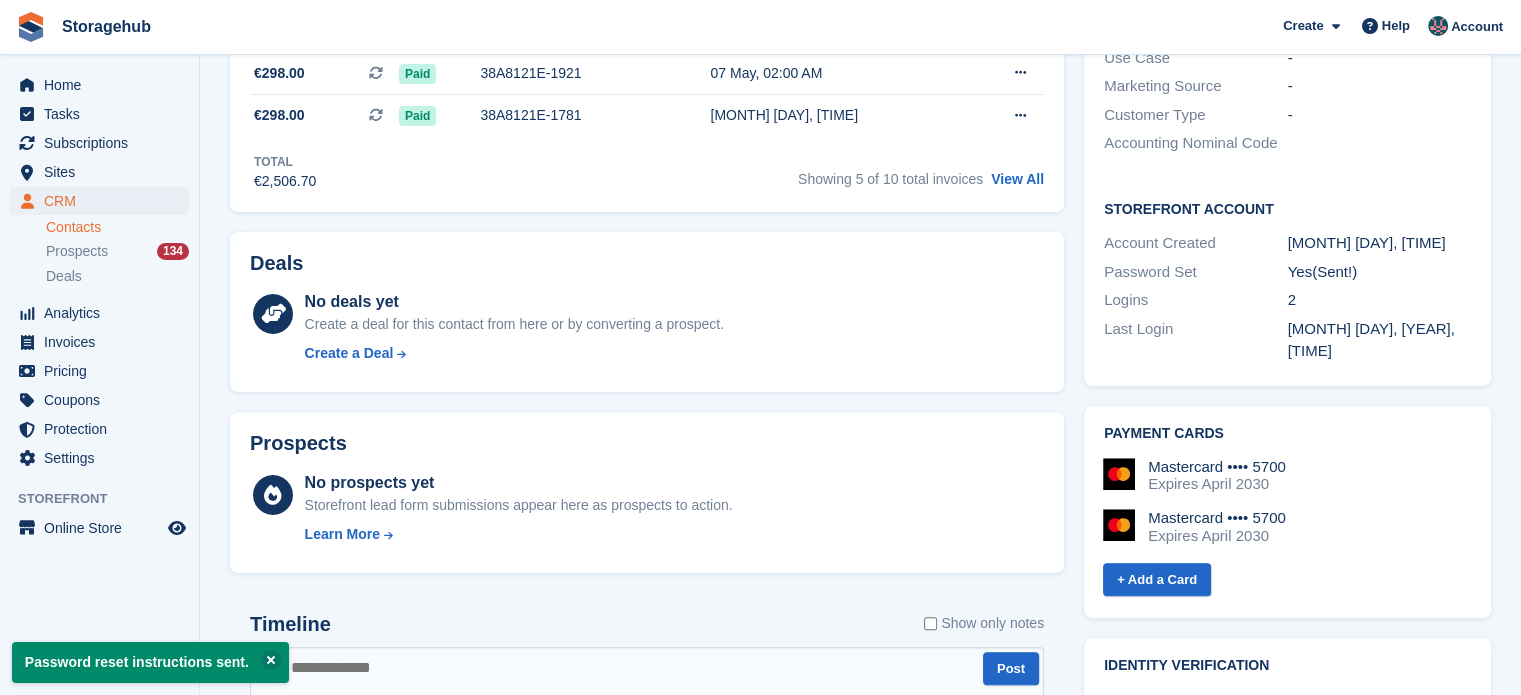 scroll, scrollTop: 0, scrollLeft: 0, axis: both 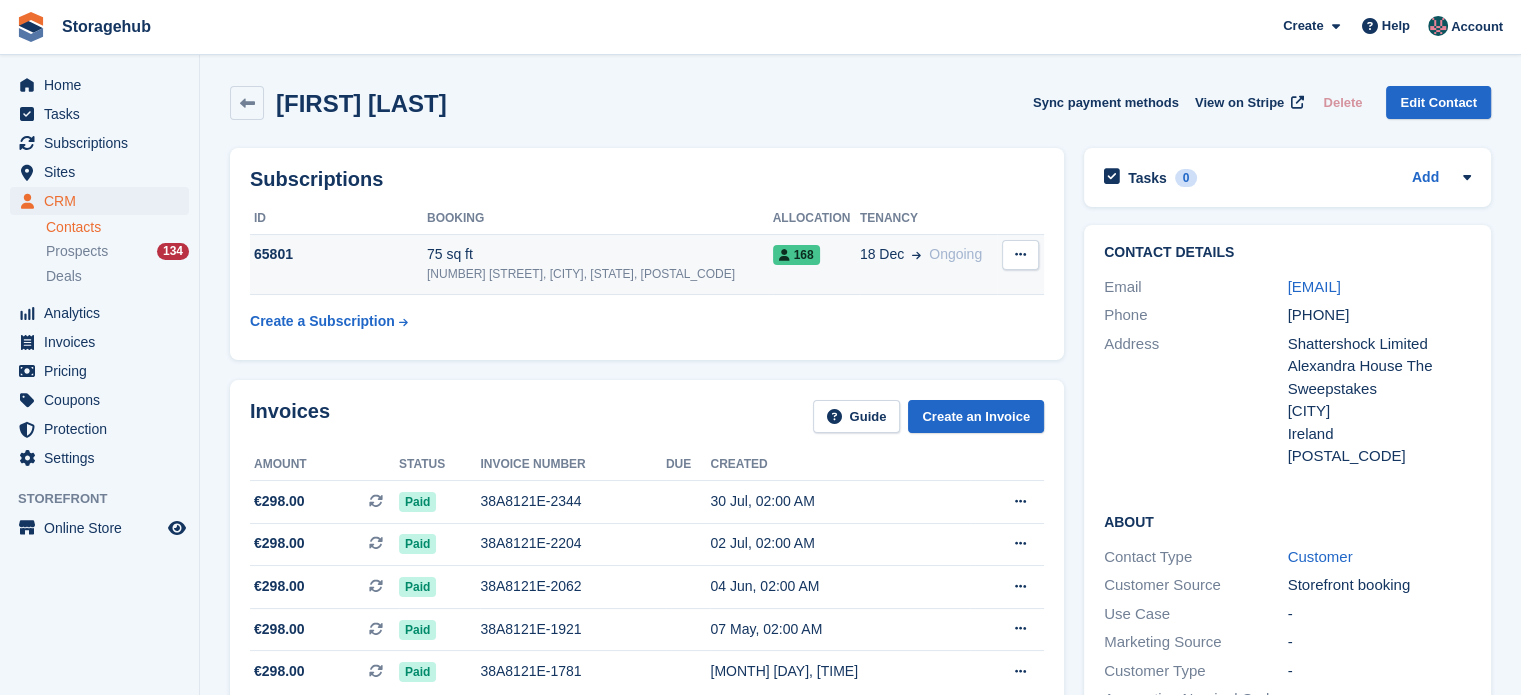 click at bounding box center [1020, 254] 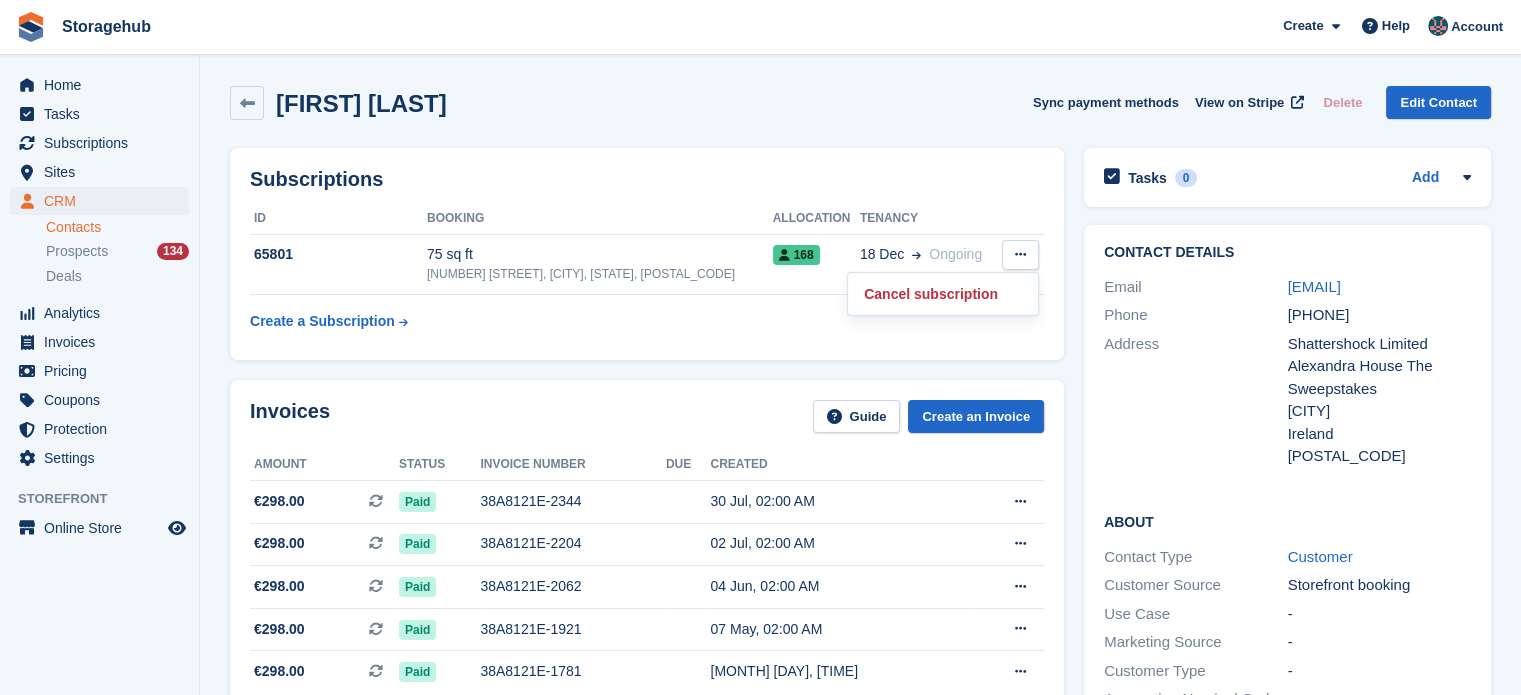 click on "ID
Booking
Allocation
Tenancy
65801
75 sq ft
5 Fern Road, Sandyford, Dublin, D18 V6R3
168
18 Dec
Ongoing
Cancel subscription" at bounding box center (647, 272) 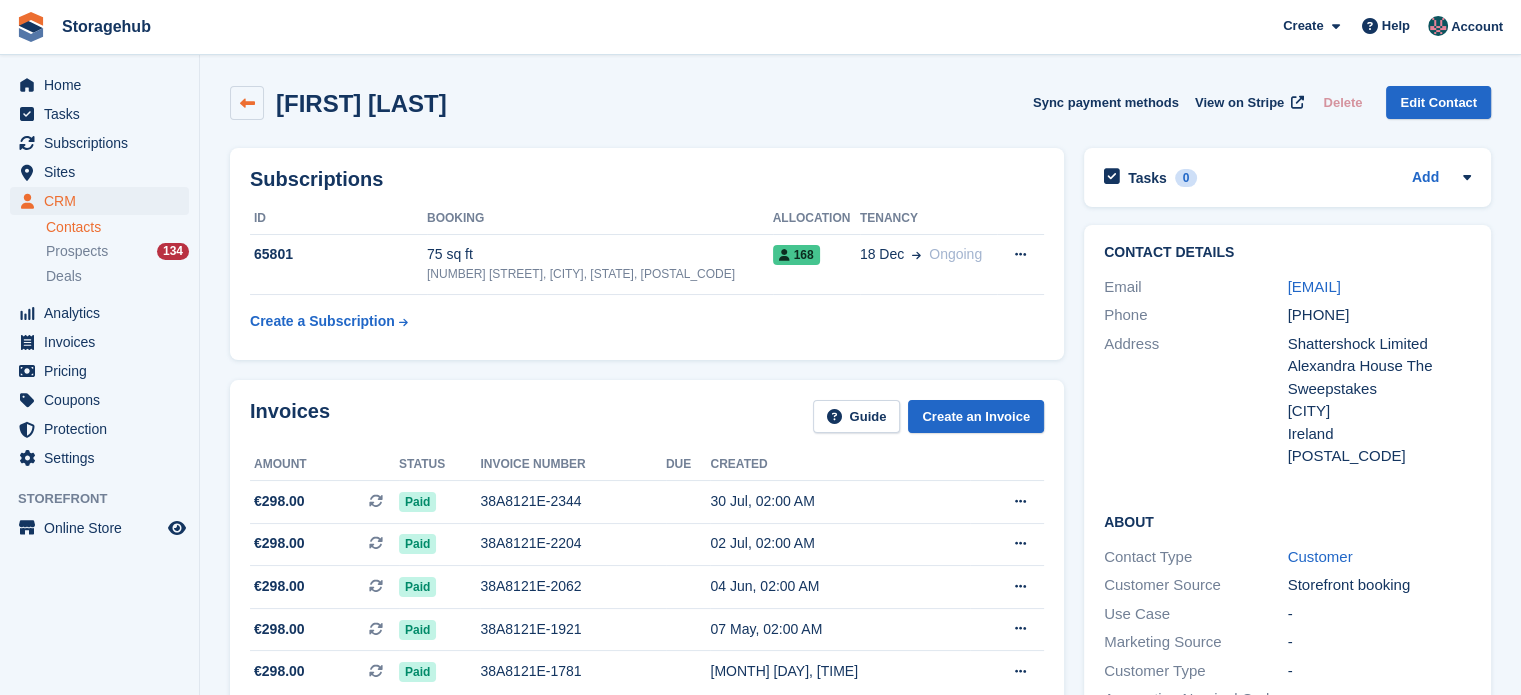 click at bounding box center [247, 103] 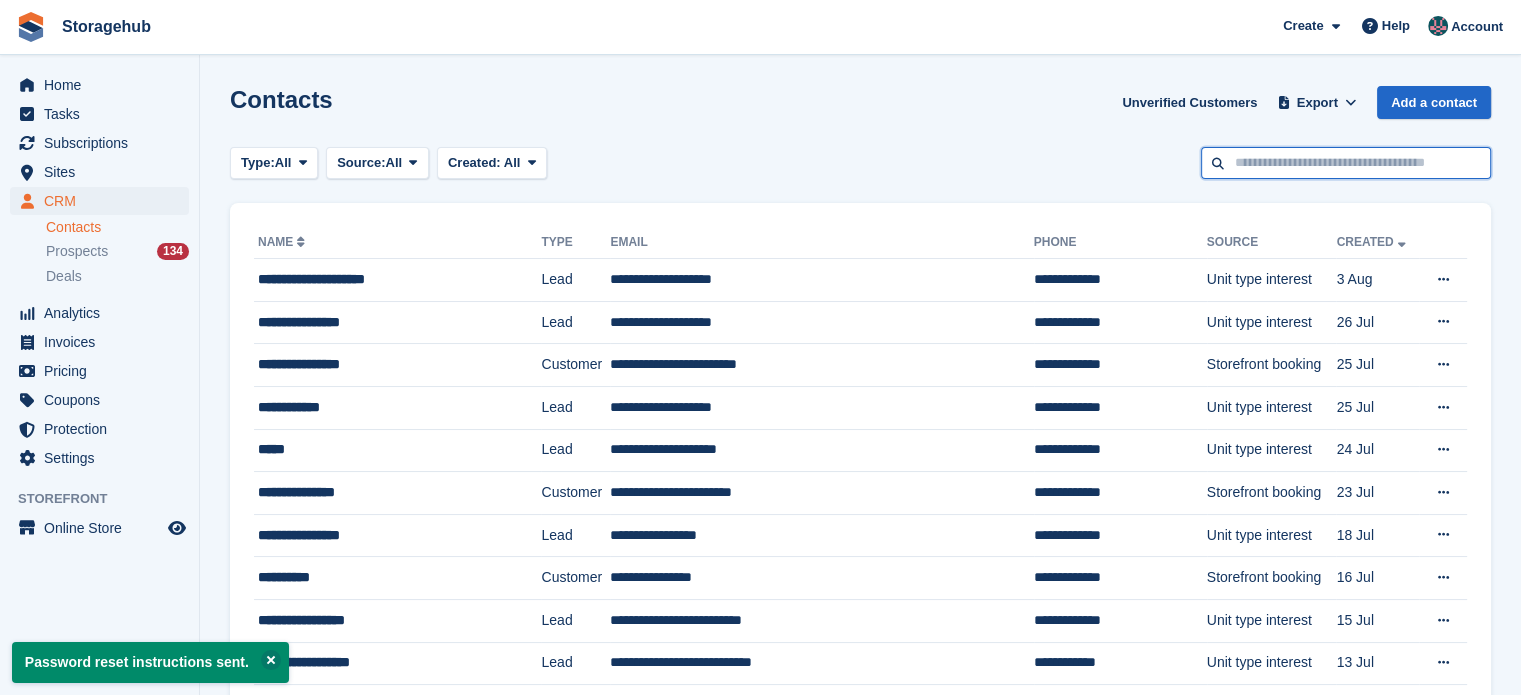 click at bounding box center (1346, 163) 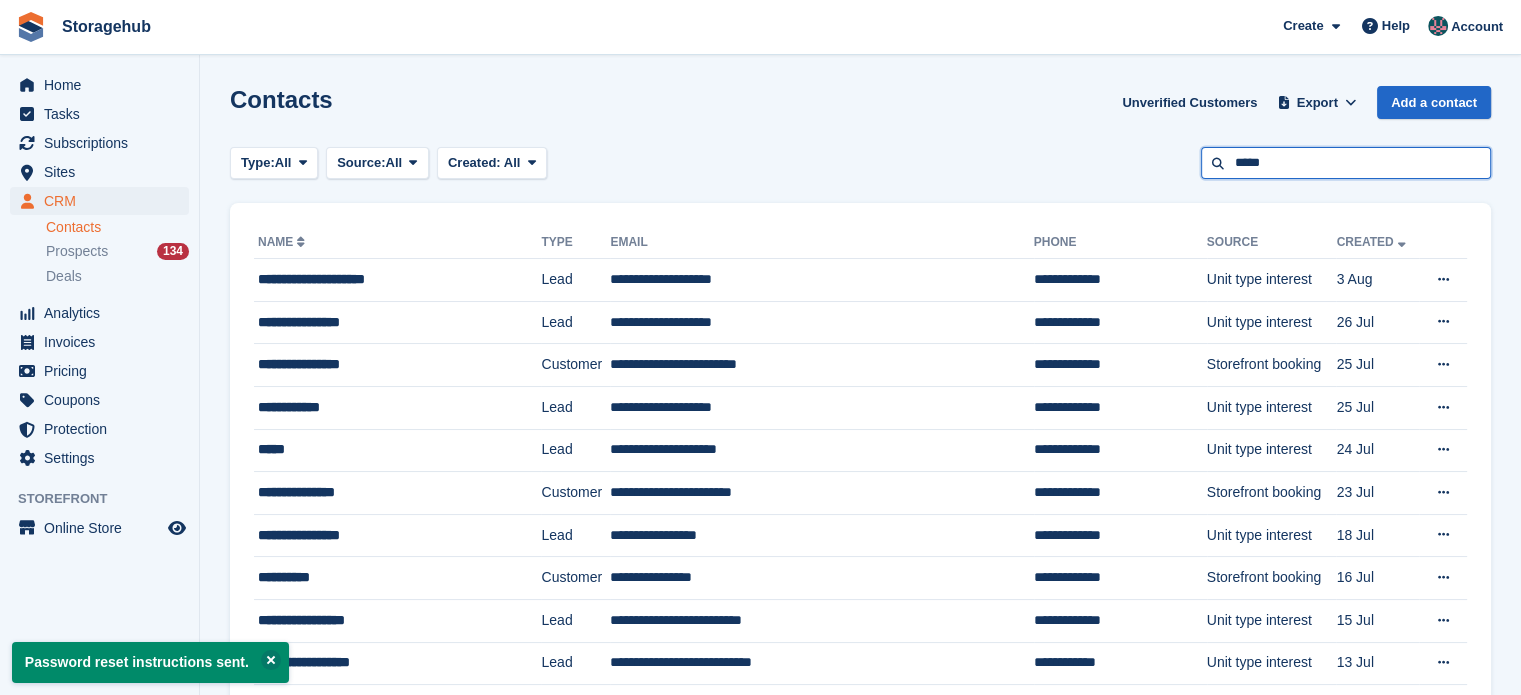 type on "*****" 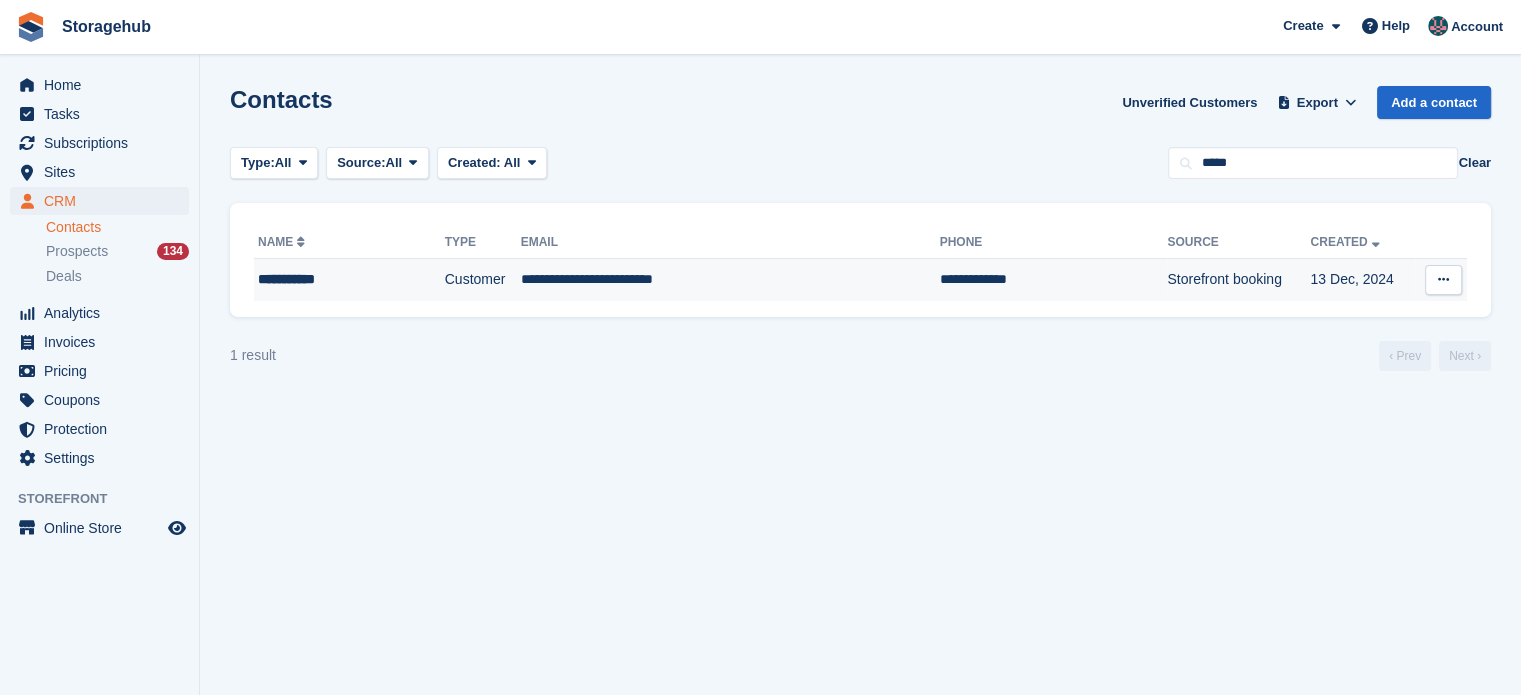 click on "**********" at bounding box center [730, 280] 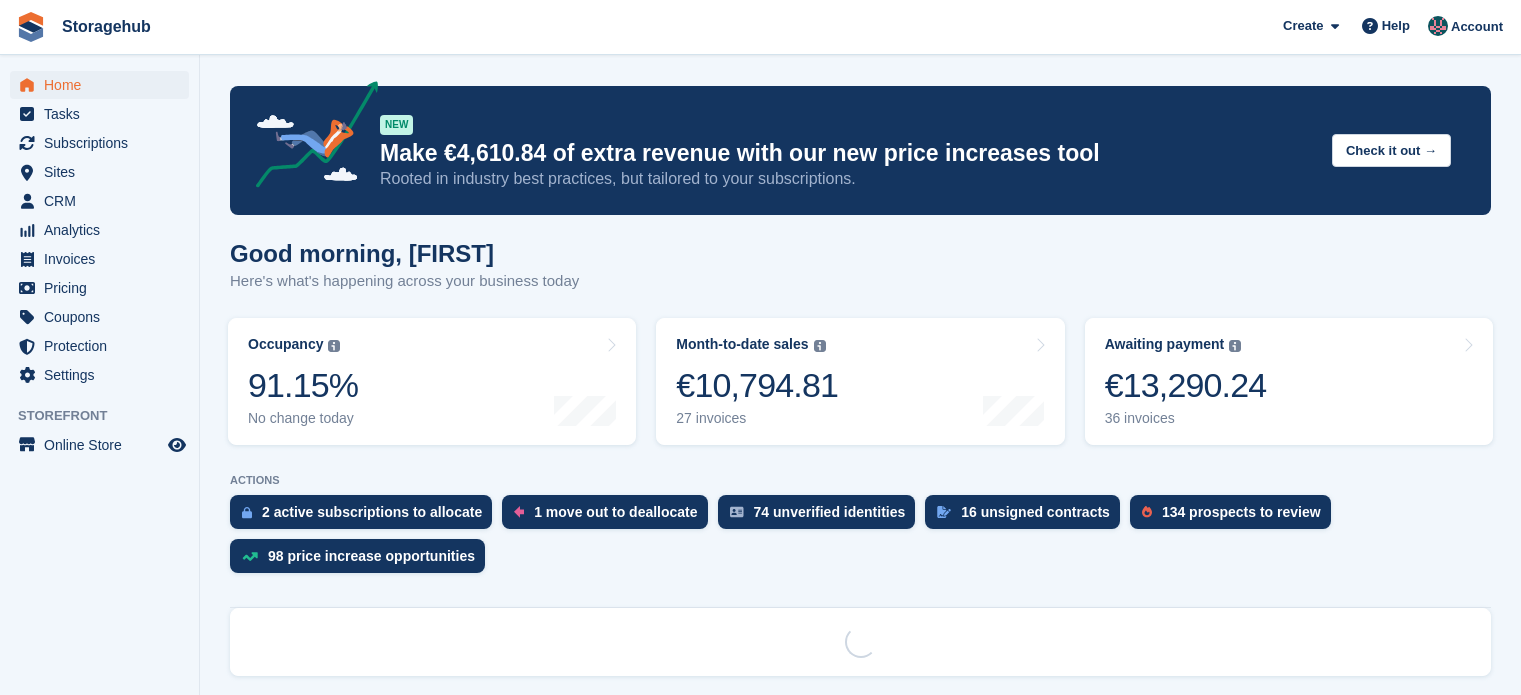 scroll, scrollTop: 0, scrollLeft: 0, axis: both 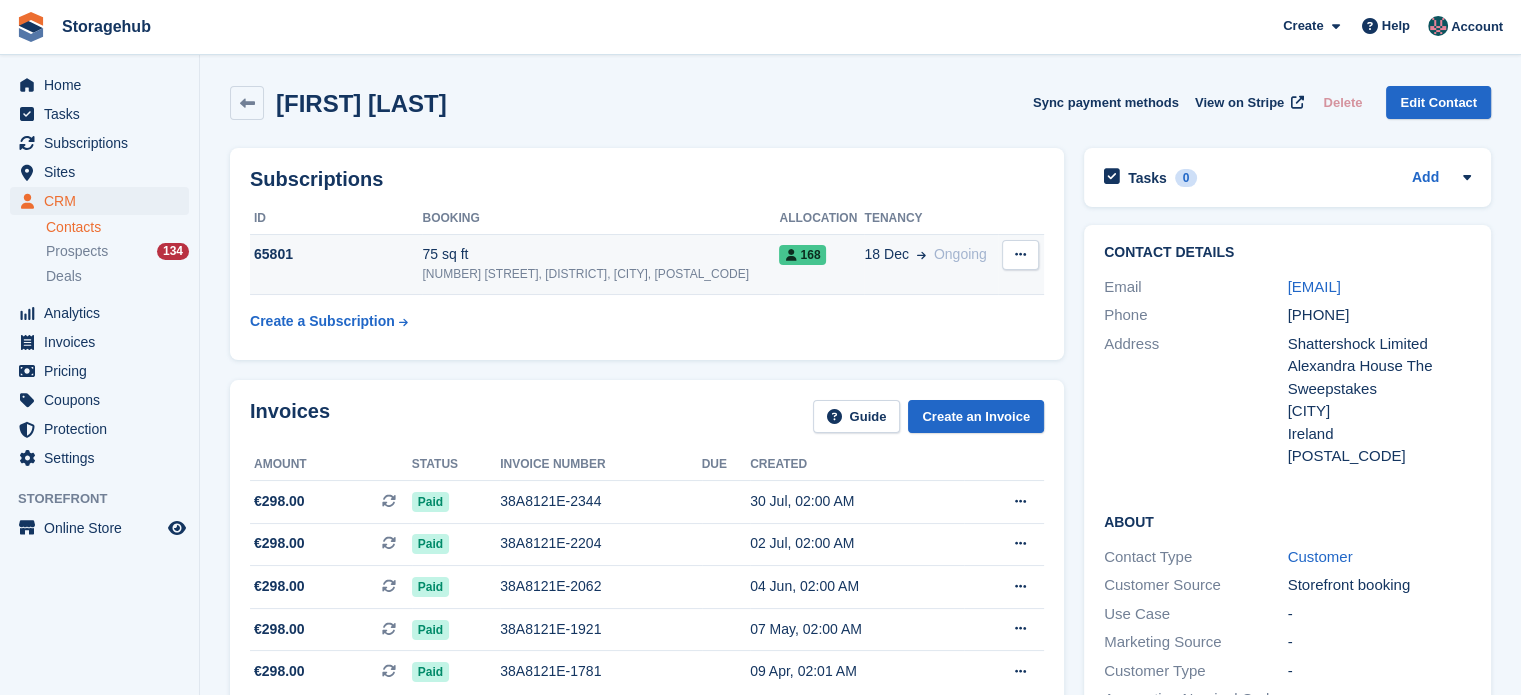 click on "[NUMBER] [STREET], [DISTRICT], [CITY], [POSTAL_CODE]" at bounding box center (600, 274) 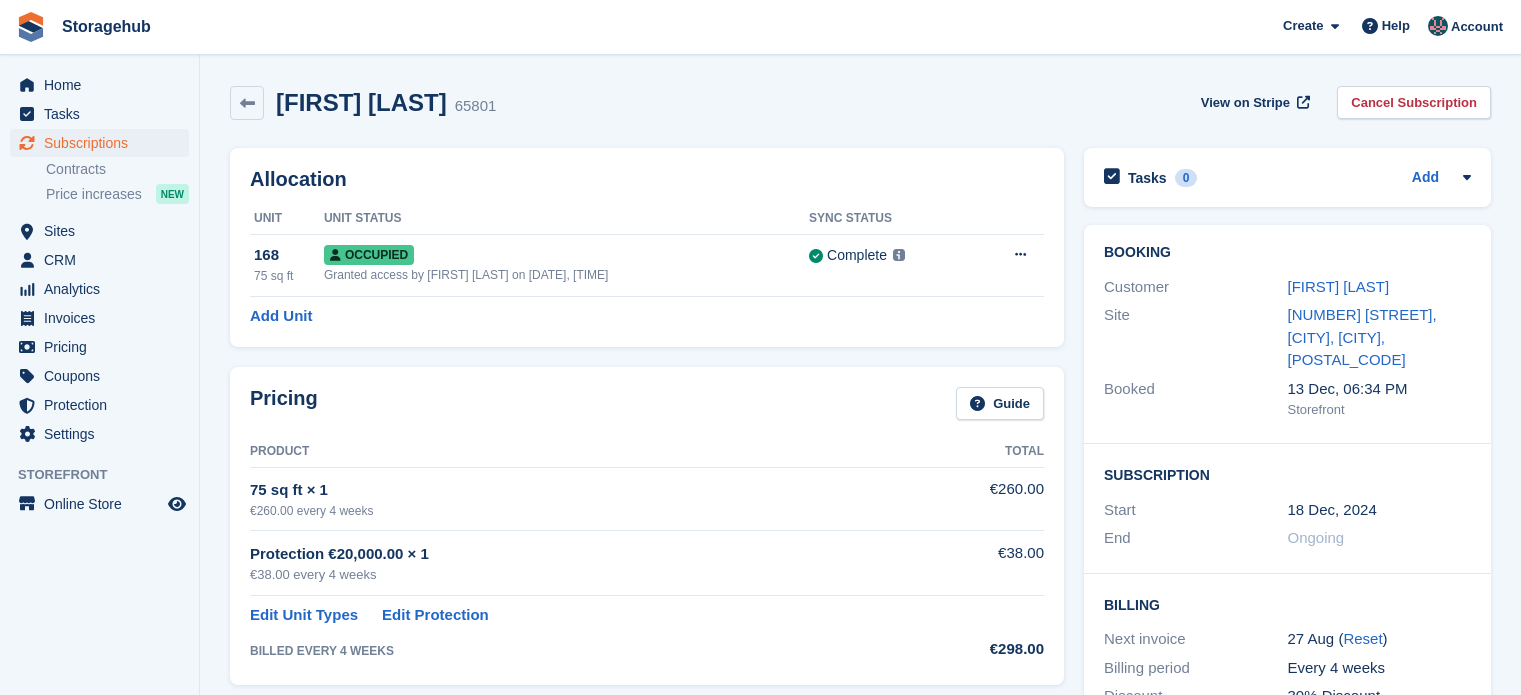 scroll, scrollTop: 0, scrollLeft: 0, axis: both 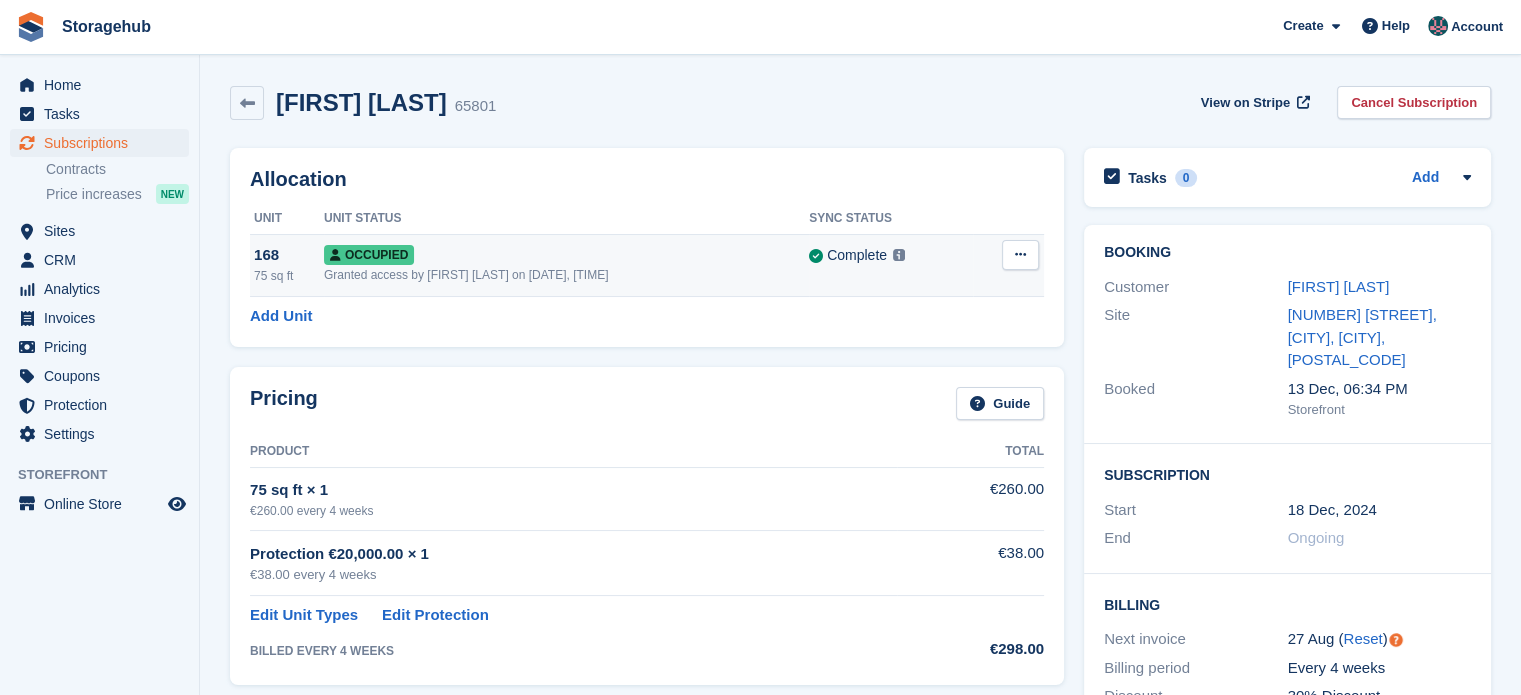 click at bounding box center (1020, 254) 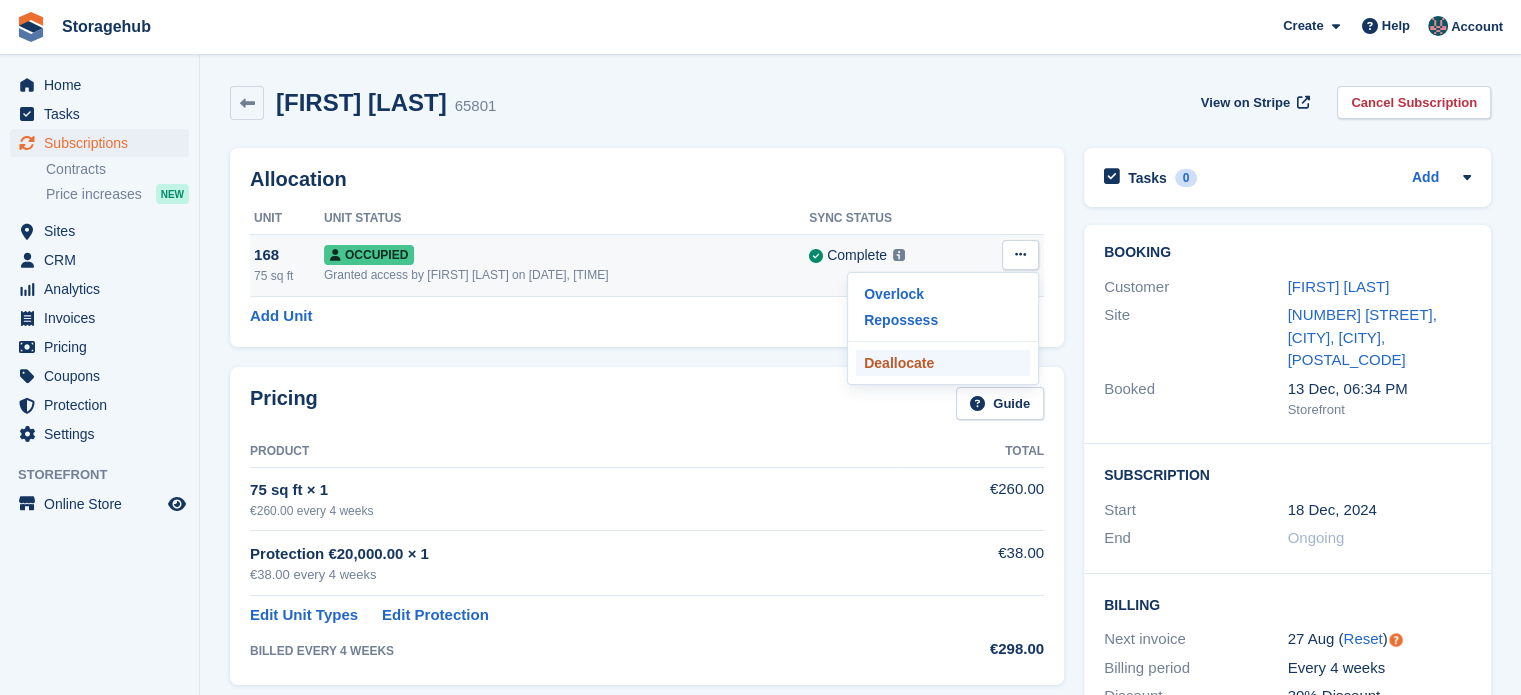 click on "Deallocate" at bounding box center [943, 363] 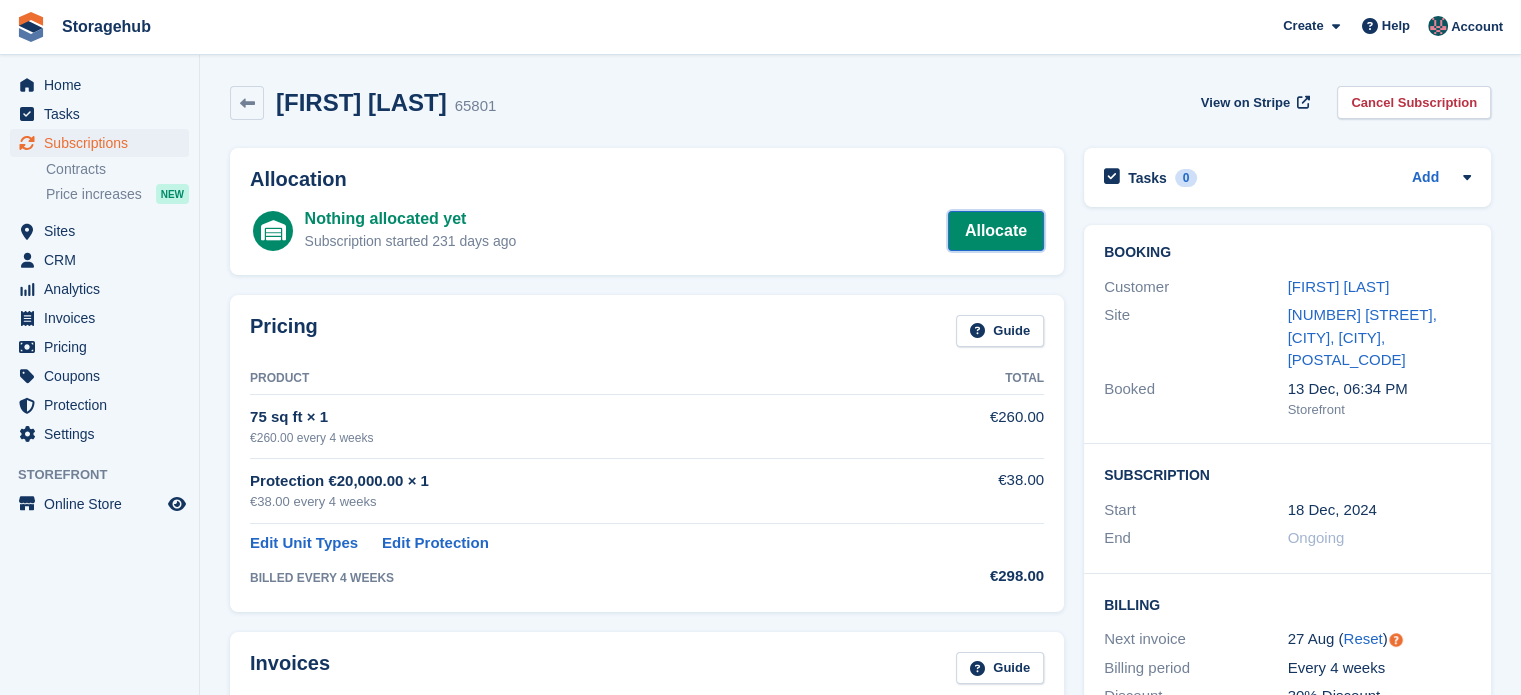click on "Allocate" at bounding box center [996, 231] 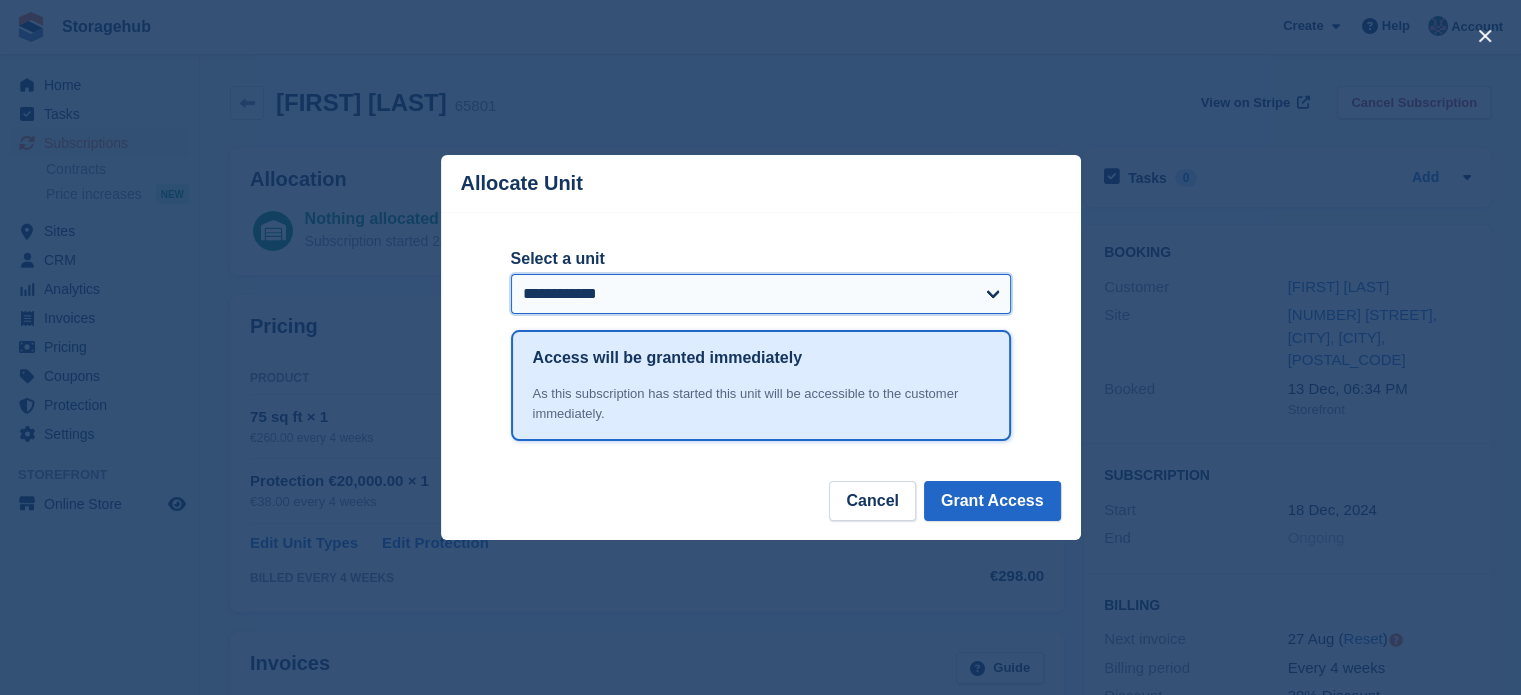 click on "**********" at bounding box center (761, 294) 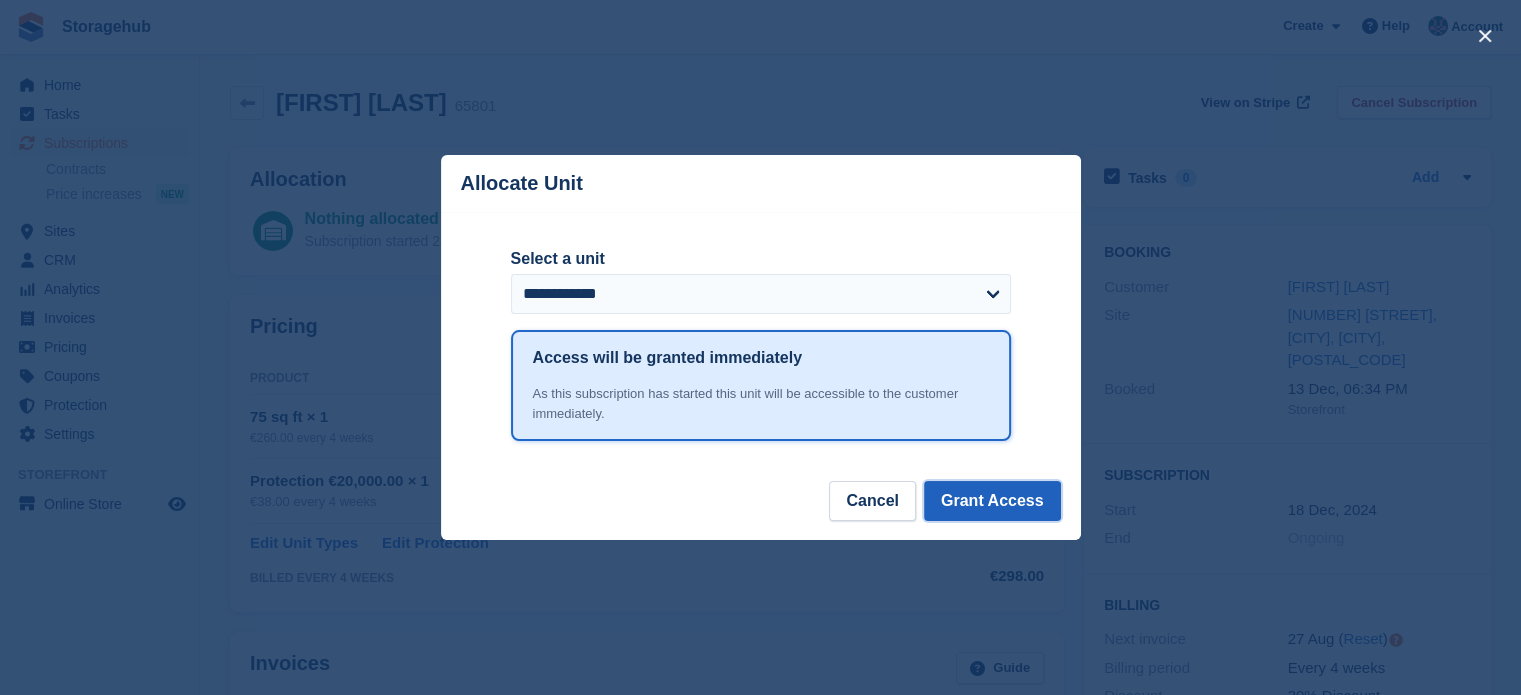 click on "Grant Access" at bounding box center (992, 501) 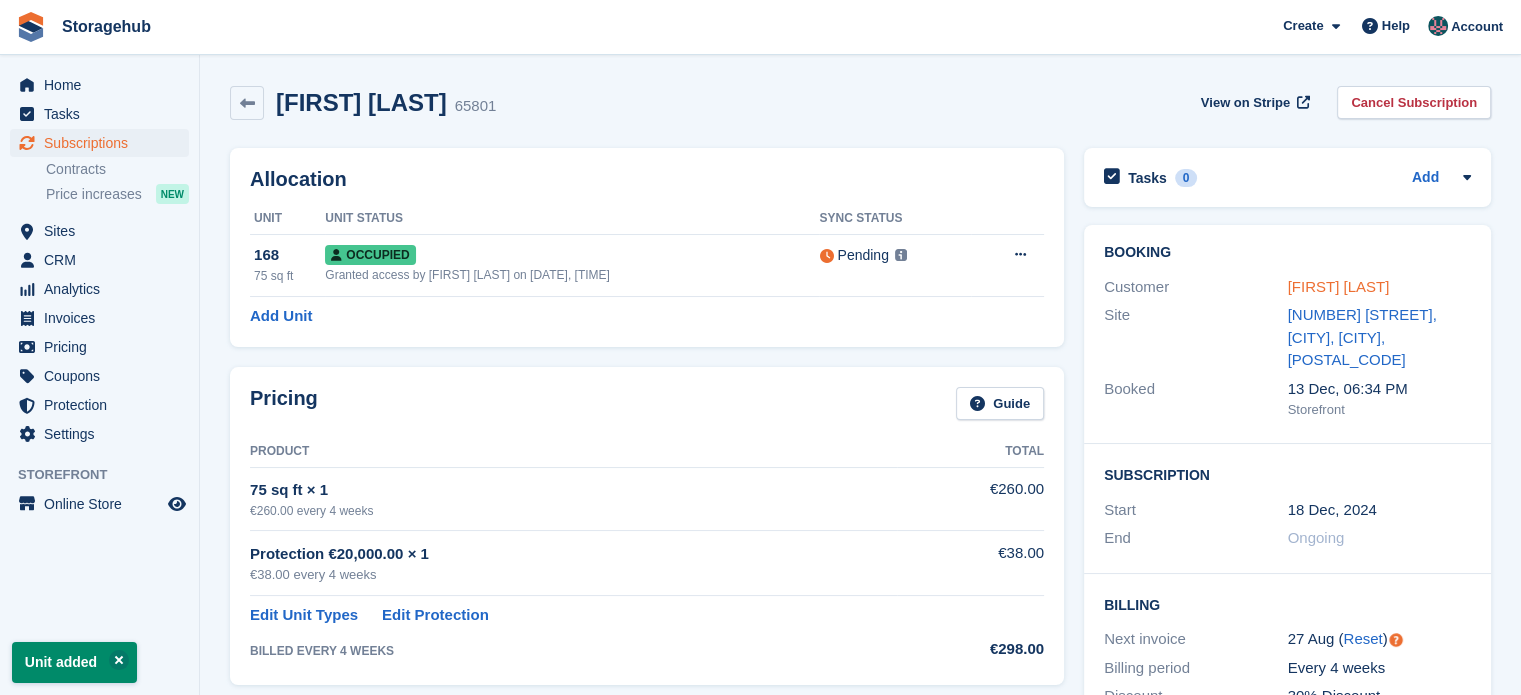 click on "[FIRST] [LAST]" at bounding box center (1339, 286) 